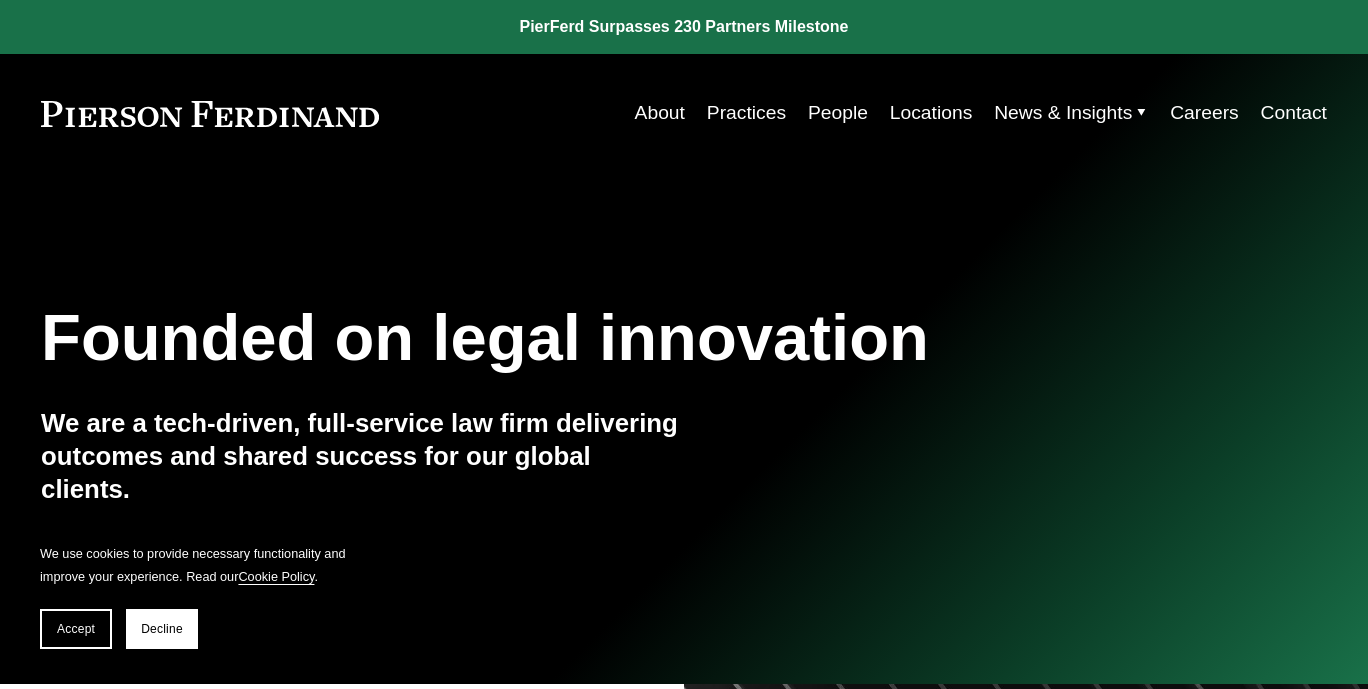 scroll, scrollTop: 0, scrollLeft: 0, axis: both 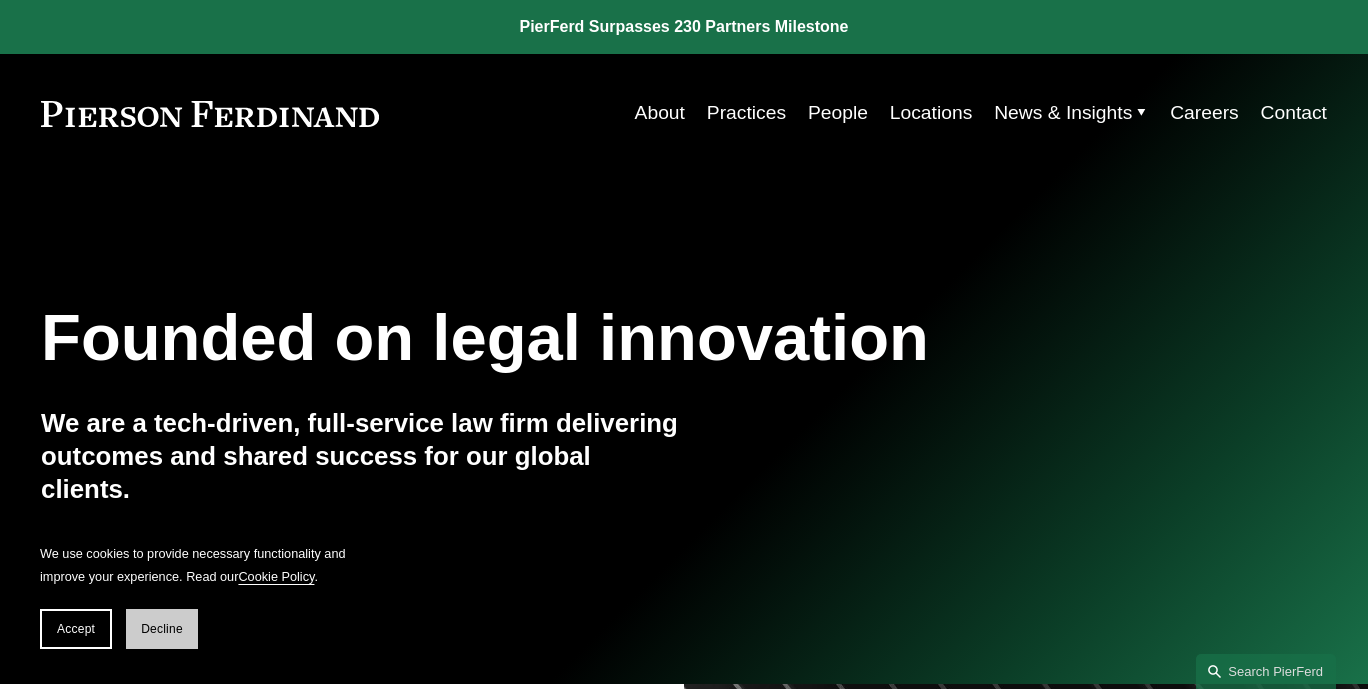 click on "Decline" at bounding box center [162, 629] 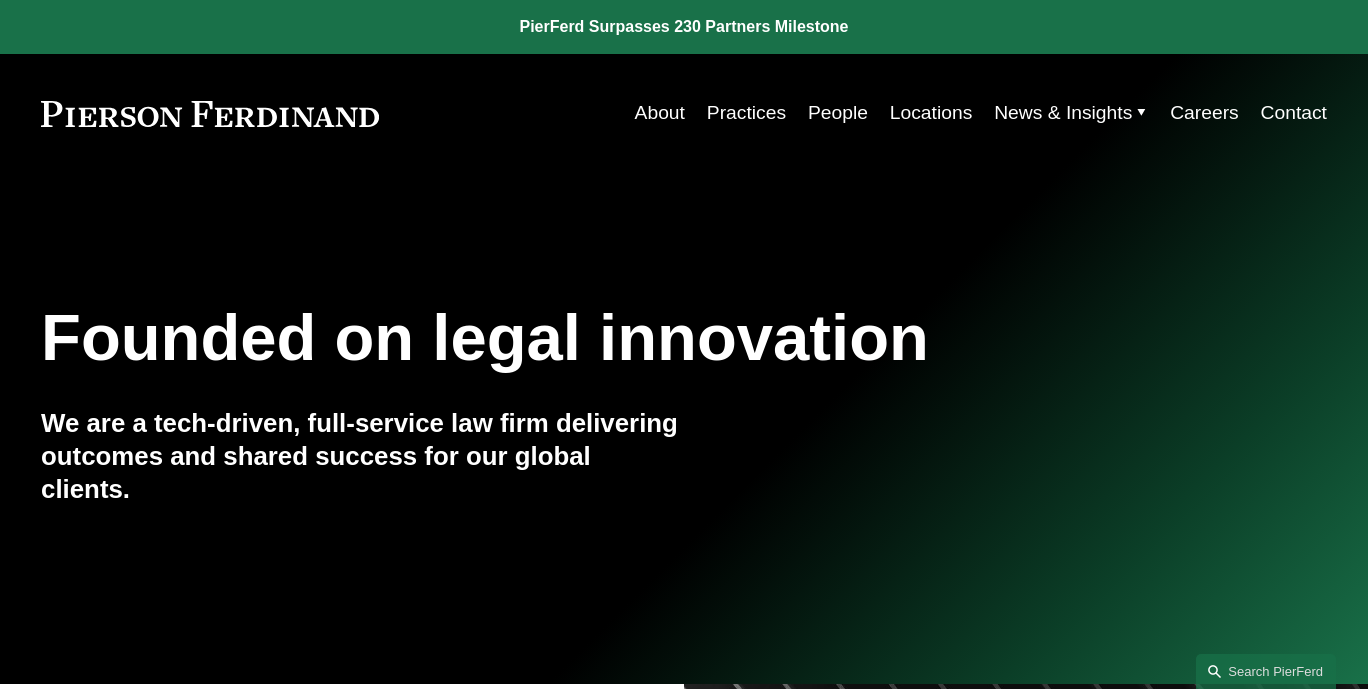 scroll, scrollTop: 3547, scrollLeft: 0, axis: vertical 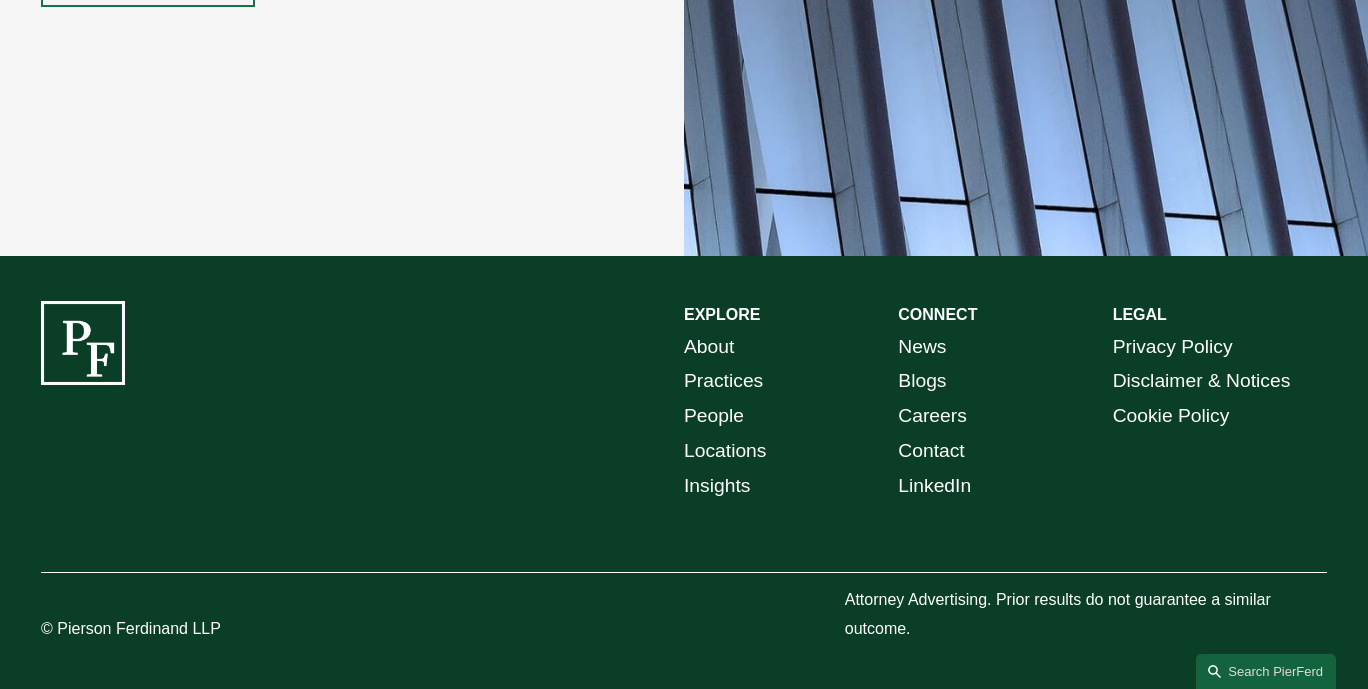 click on "© Pierson Ferdinand LLP" at bounding box center [175, 629] 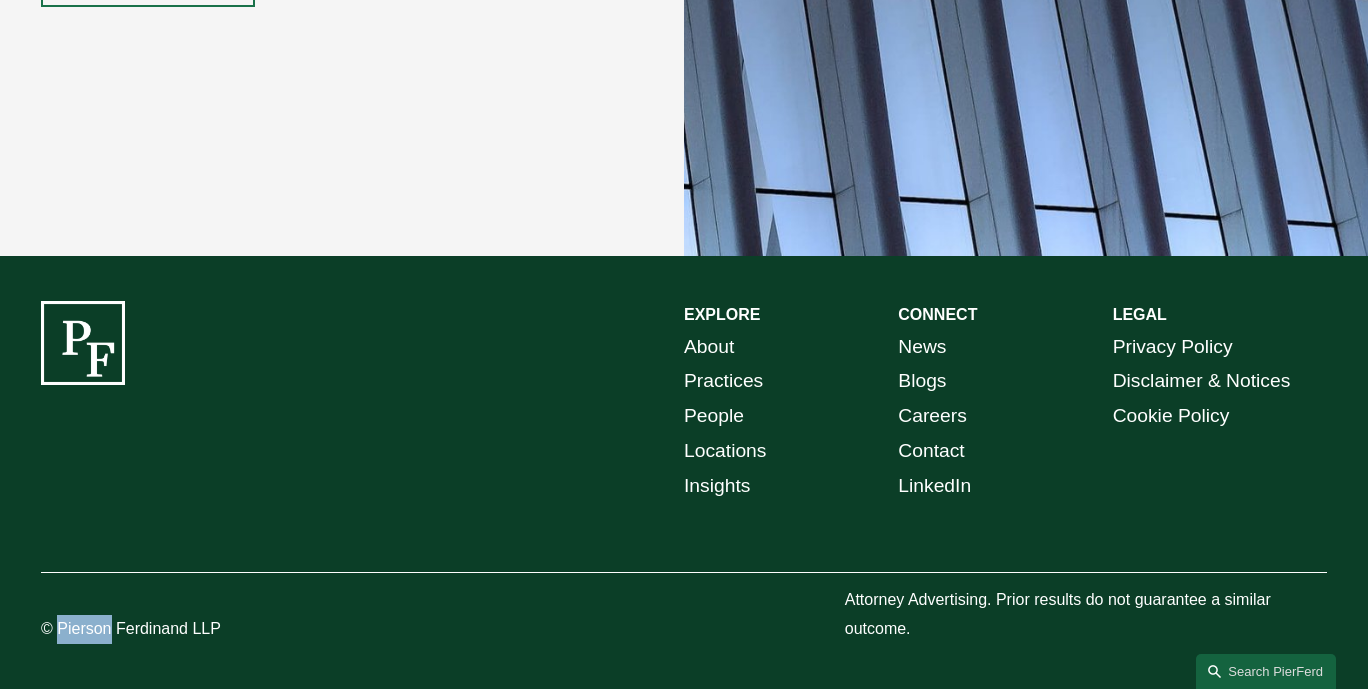 click on "© Pierson Ferdinand LLP" at bounding box center (175, 629) 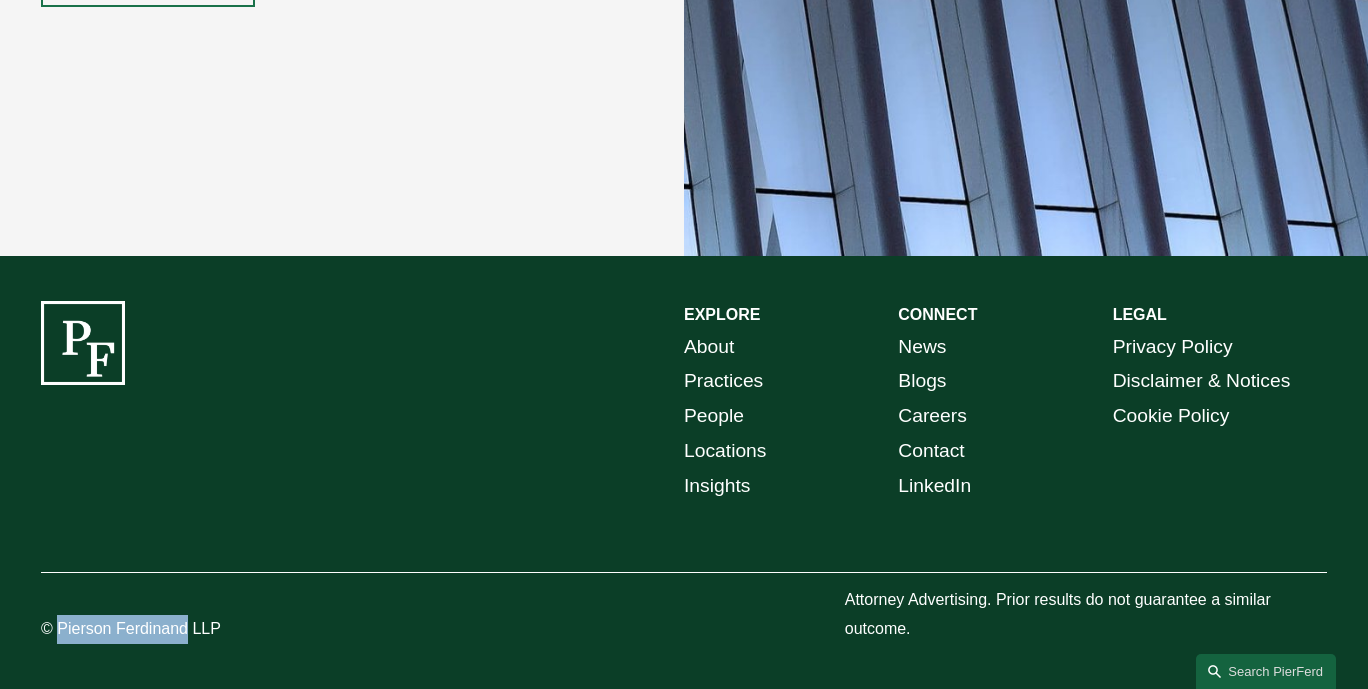 copy on "Pierson Ferdinand" 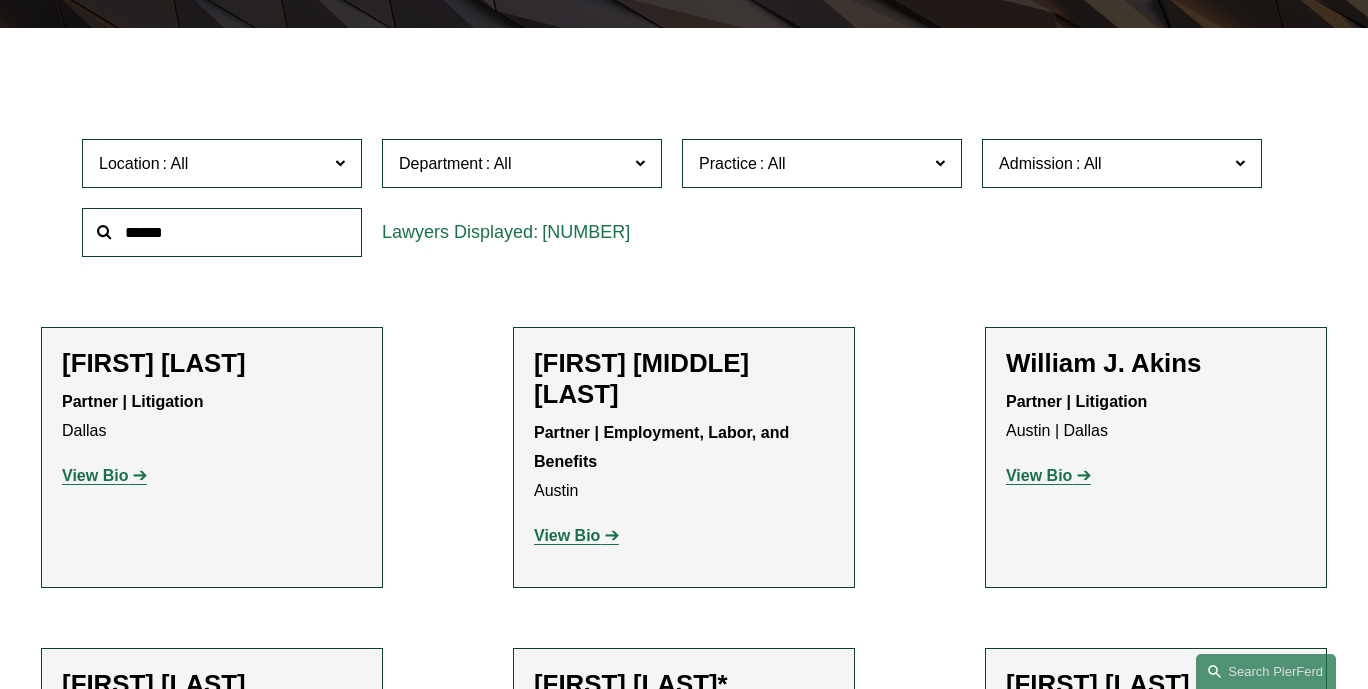 scroll, scrollTop: 508, scrollLeft: 0, axis: vertical 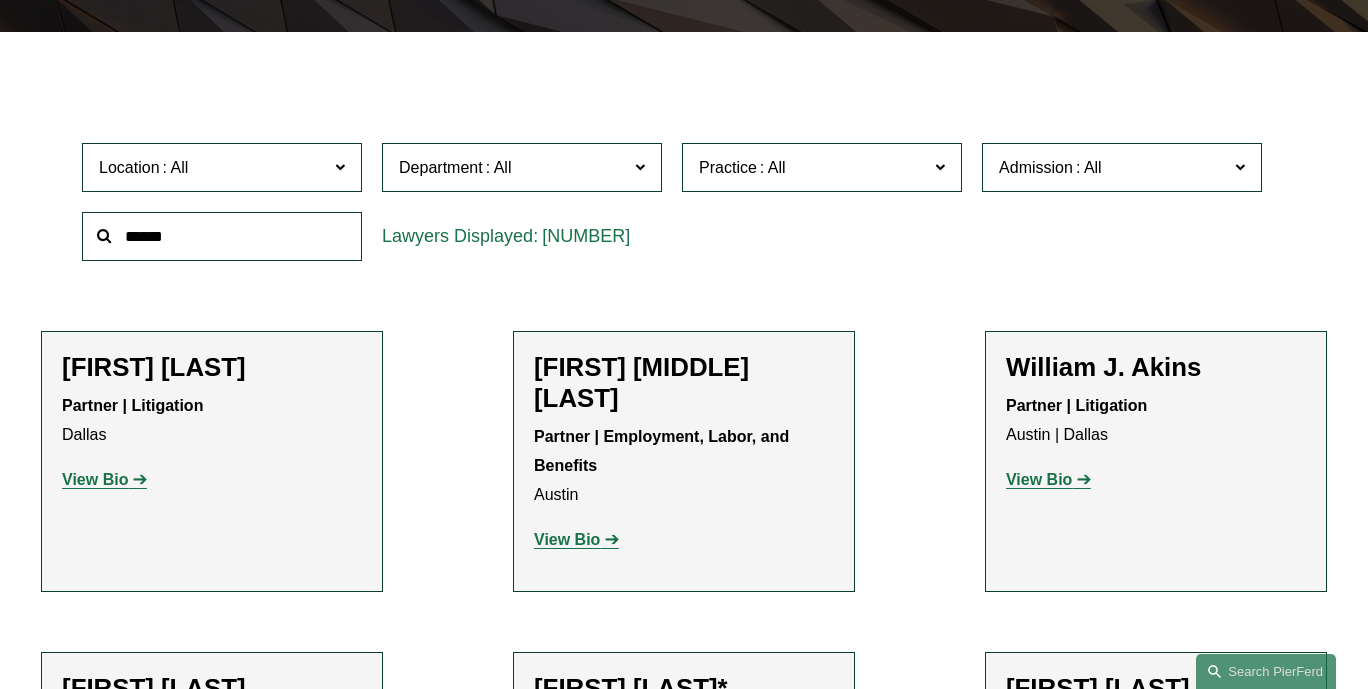 click on "Department" 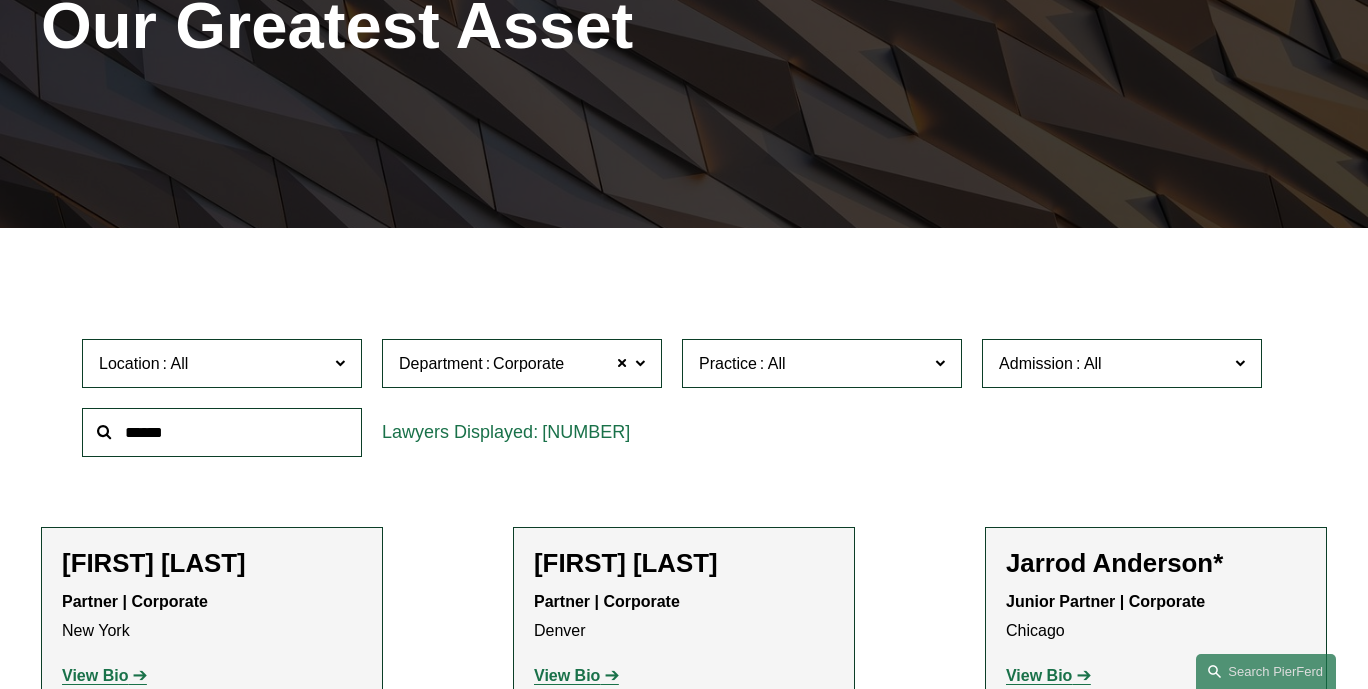 scroll, scrollTop: 318, scrollLeft: 0, axis: vertical 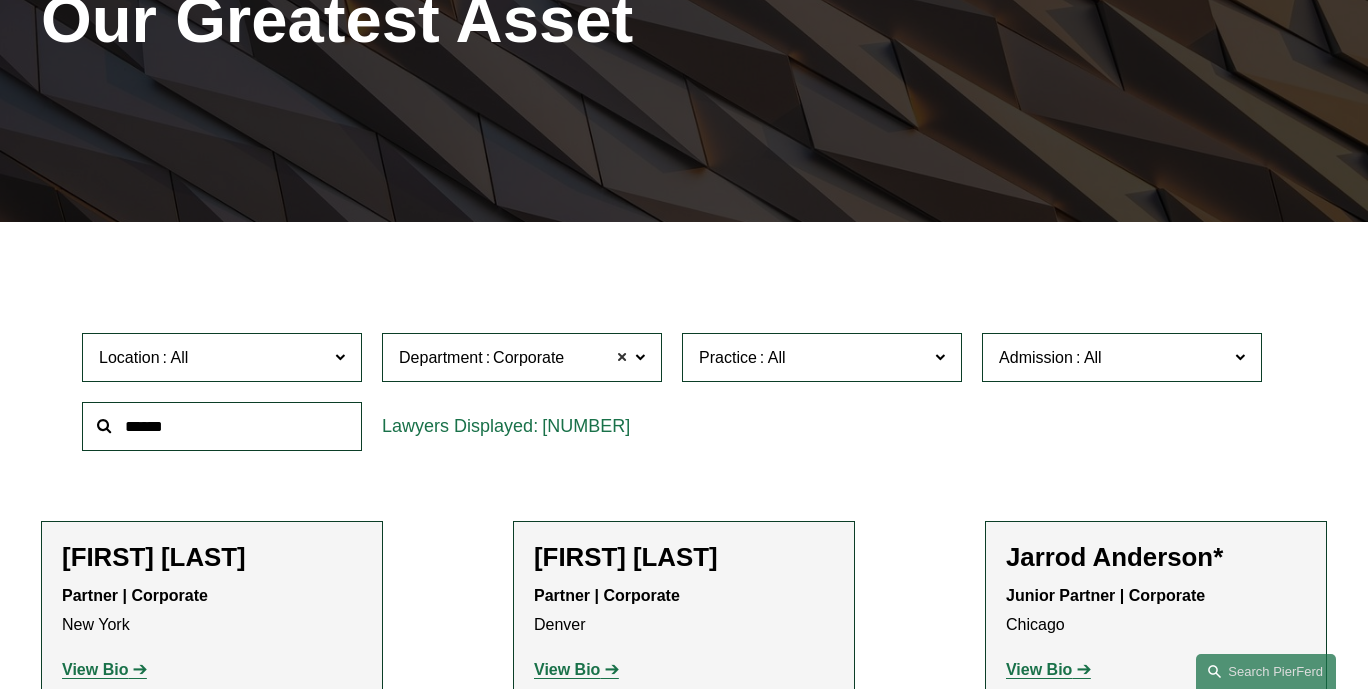 click 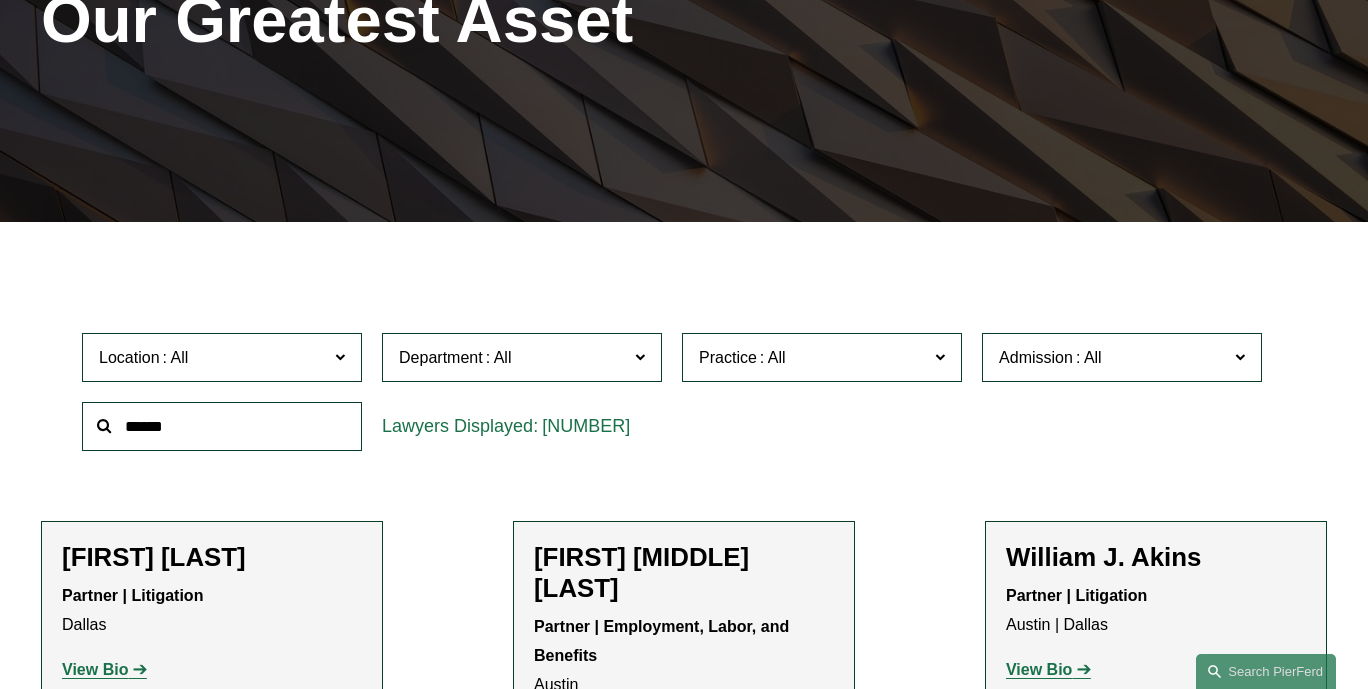 click on "Department" 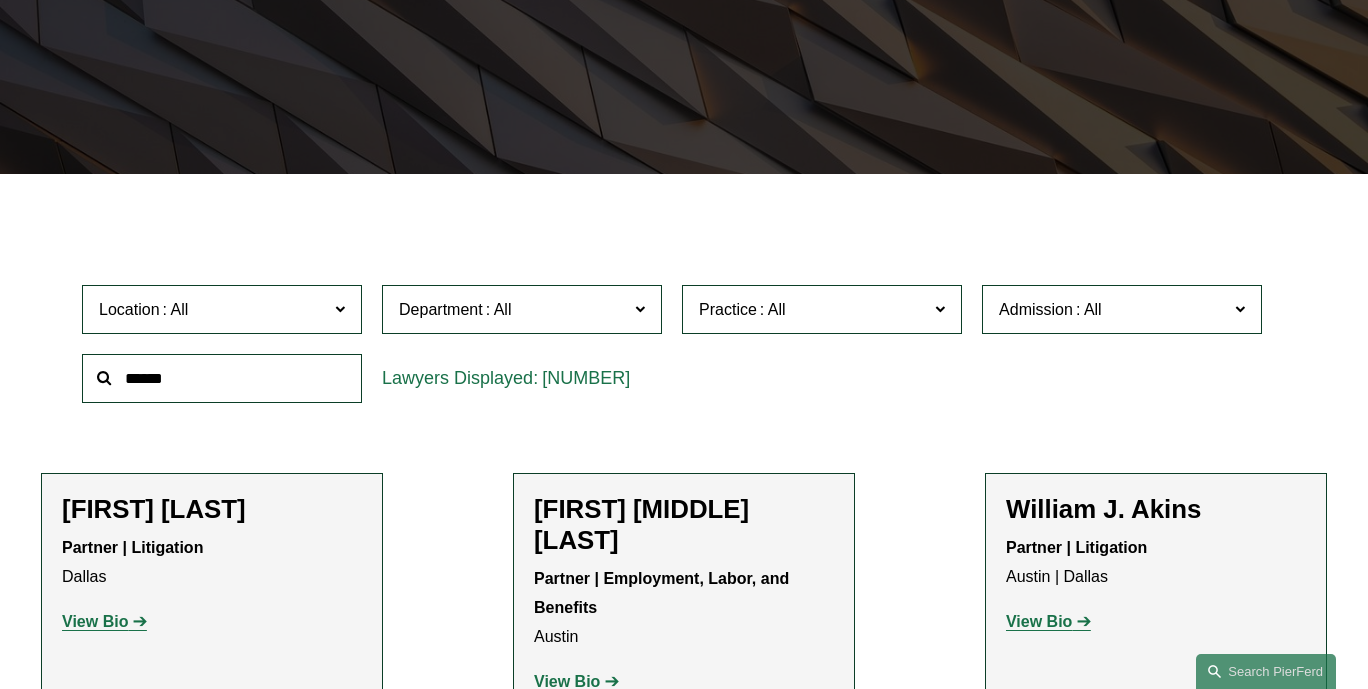 scroll, scrollTop: 382, scrollLeft: 0, axis: vertical 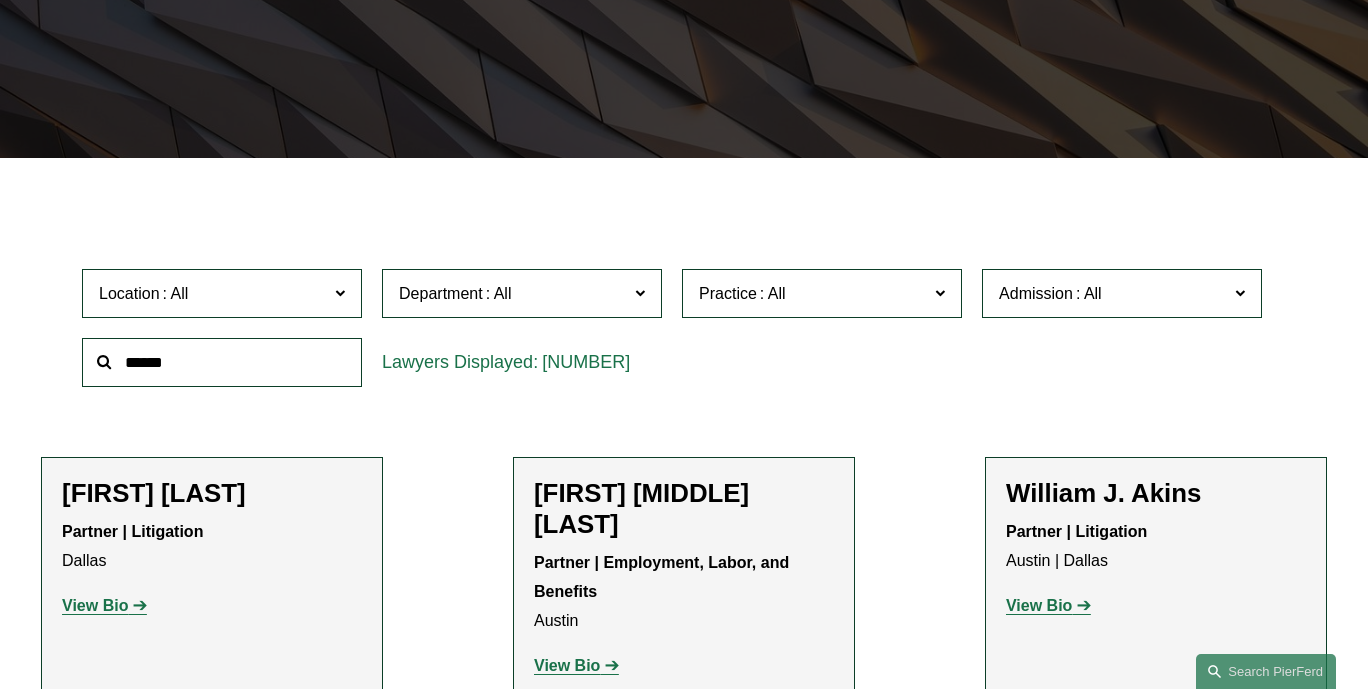 click on "Practice" 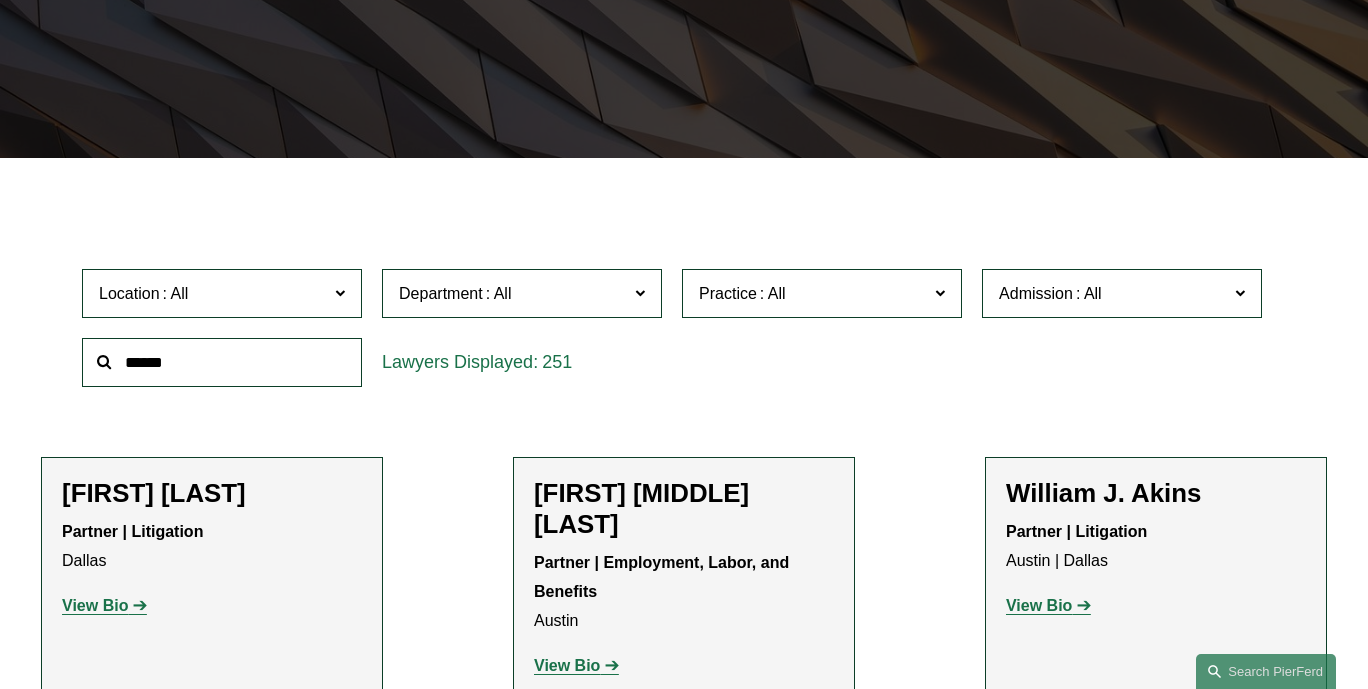 scroll, scrollTop: 0, scrollLeft: 0, axis: both 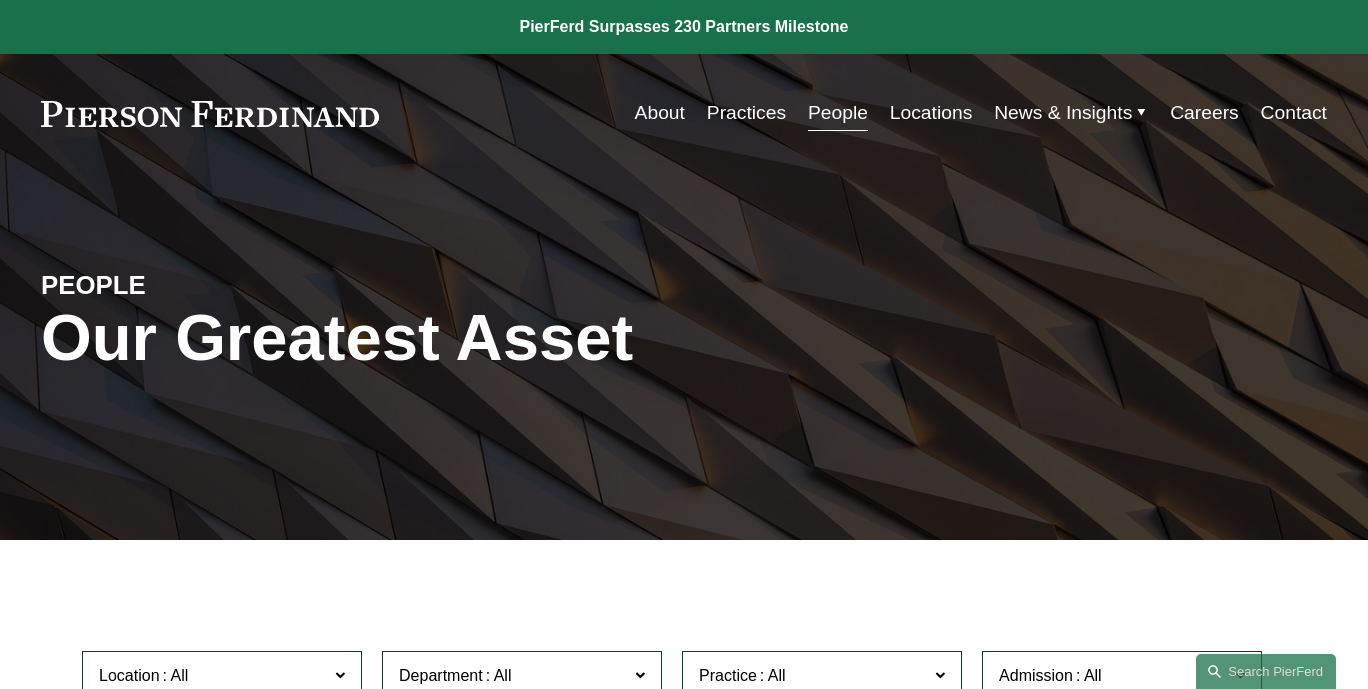 click on "Contact" at bounding box center [1294, 113] 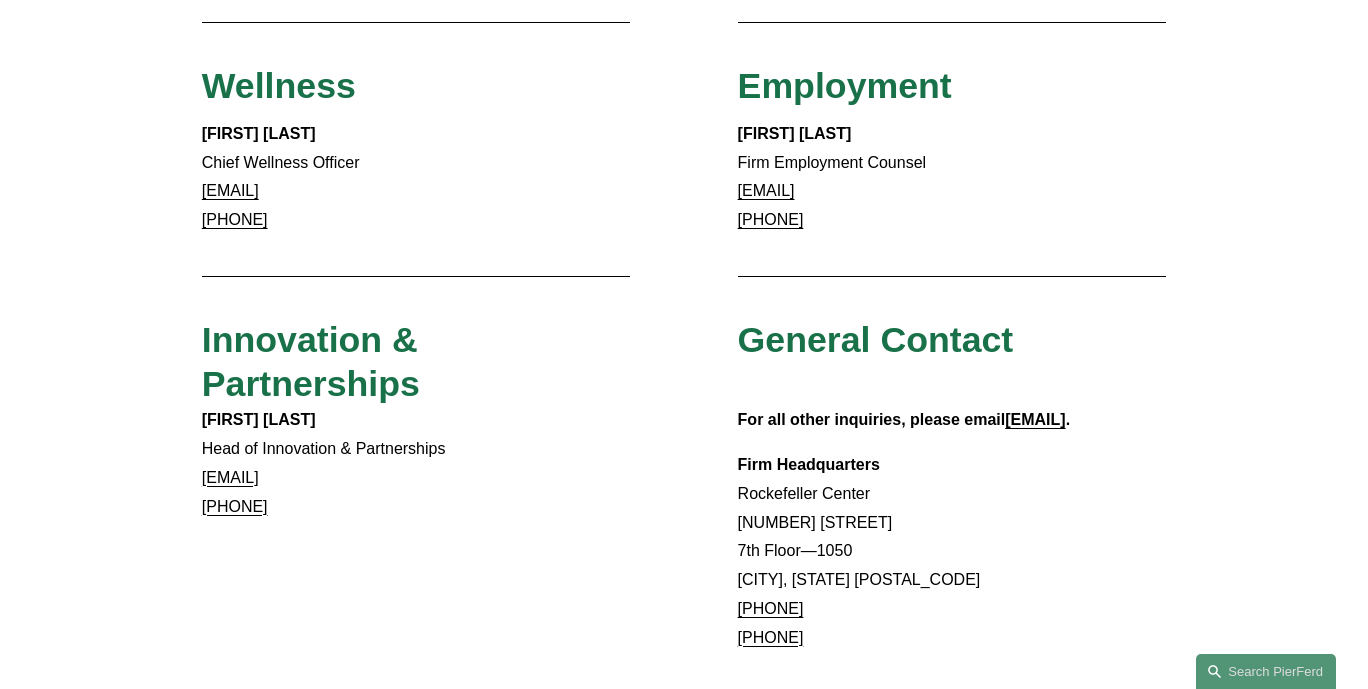 scroll, scrollTop: 1413, scrollLeft: 0, axis: vertical 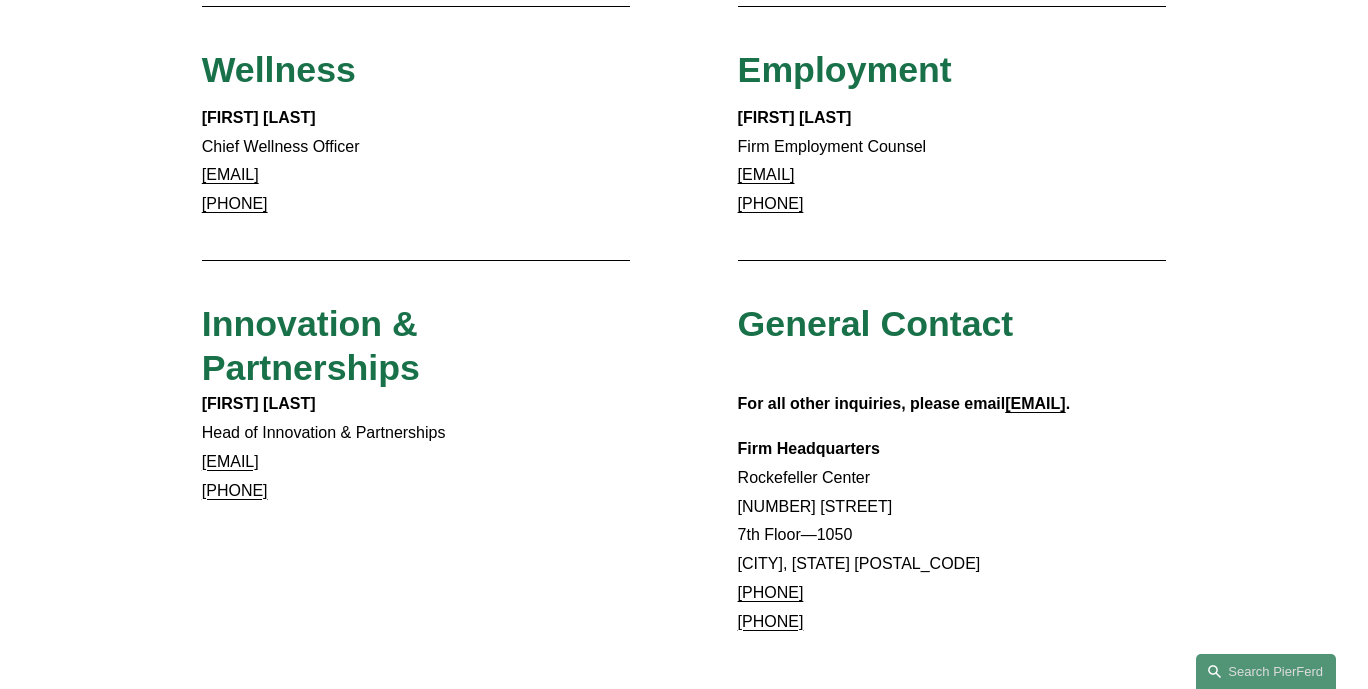 click on "Innovation & Partnerships" at bounding box center [315, 346] 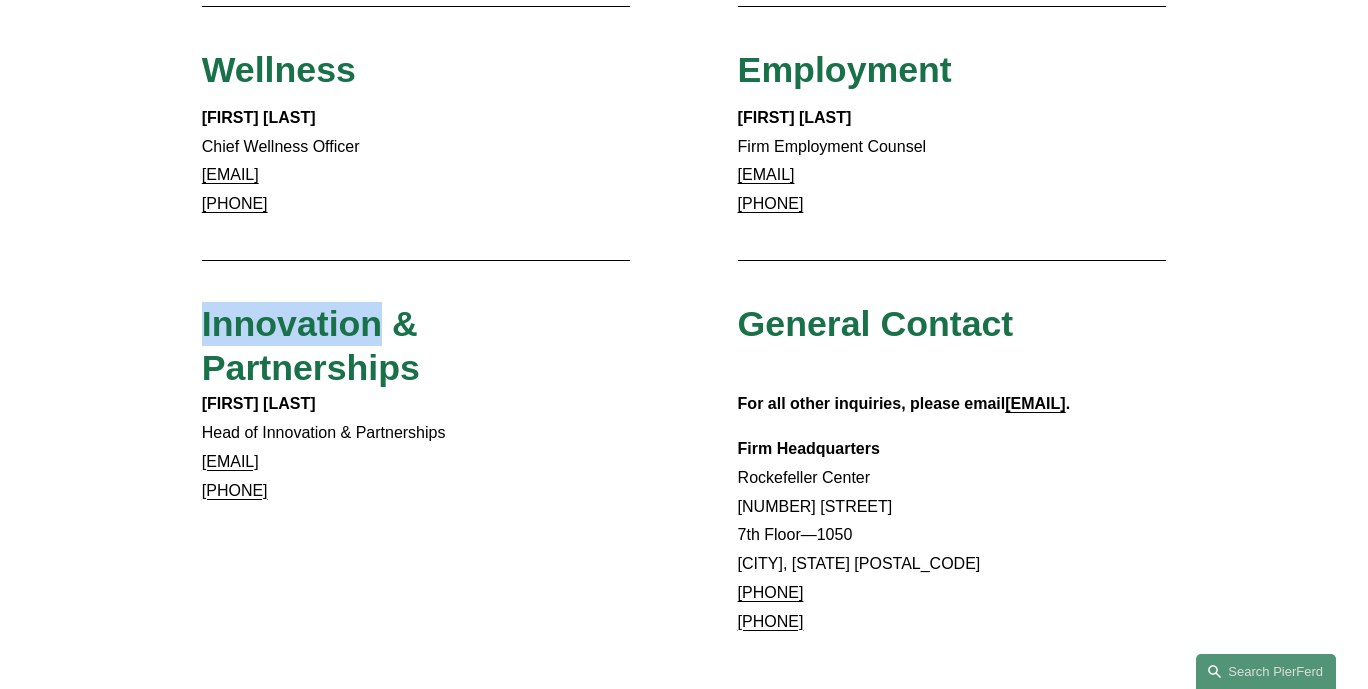 click on "Innovation & Partnerships" at bounding box center (315, 346) 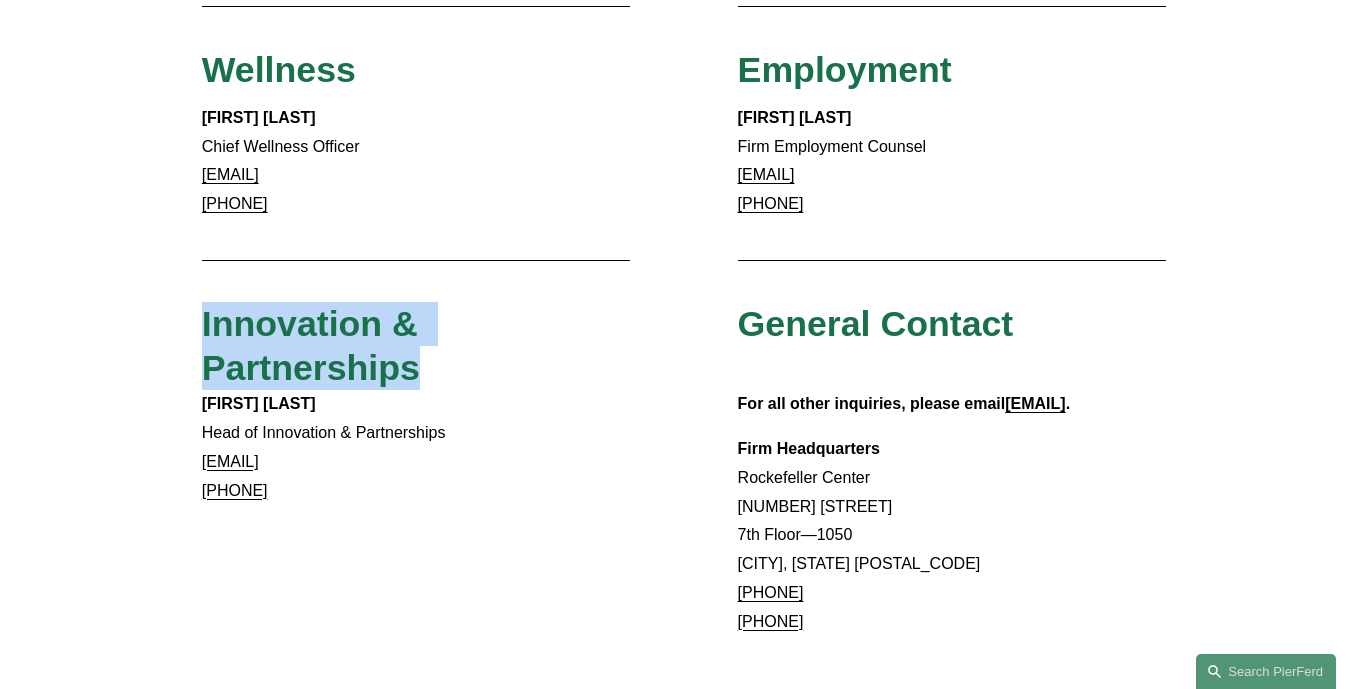click on "Innovation & Partnerships" at bounding box center [315, 346] 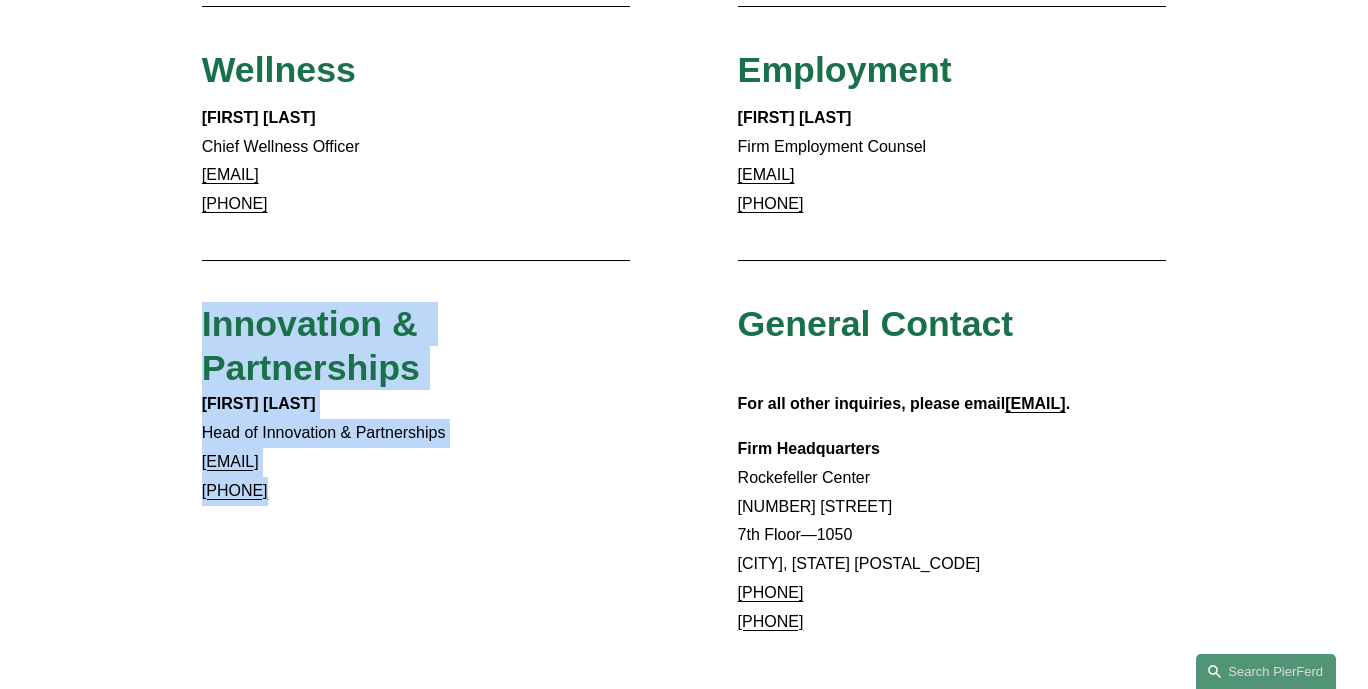 click on "Client Inquiries
For all client inquiries, please use the email below: inquiries@pierferd.com
General Counsel
For all inquiries, please use the email below: gc@pierferd.com
Accounting
Please contact the PierFerd Accounting Team: accounting@pierferd.com
Media/PR
For all inquiries, please use the email below: media@pierferd.com
Locations
For address and phone information on our global locations, please visit: Pierson Ferdinand Locations
Careers/Recruiting
Learn more about employment opportunities on our  Careers  page. For inquiries, use the email below:
Pro Bono" at bounding box center (684, -253) 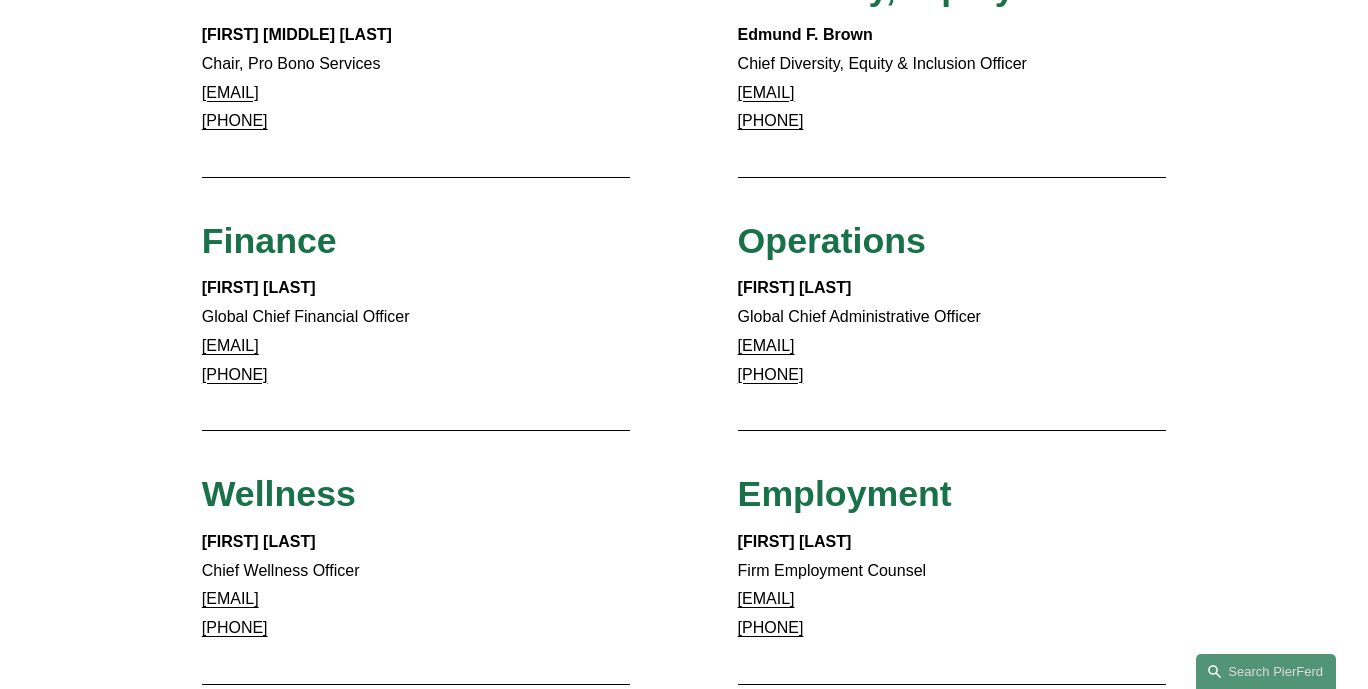 scroll, scrollTop: 980, scrollLeft: 0, axis: vertical 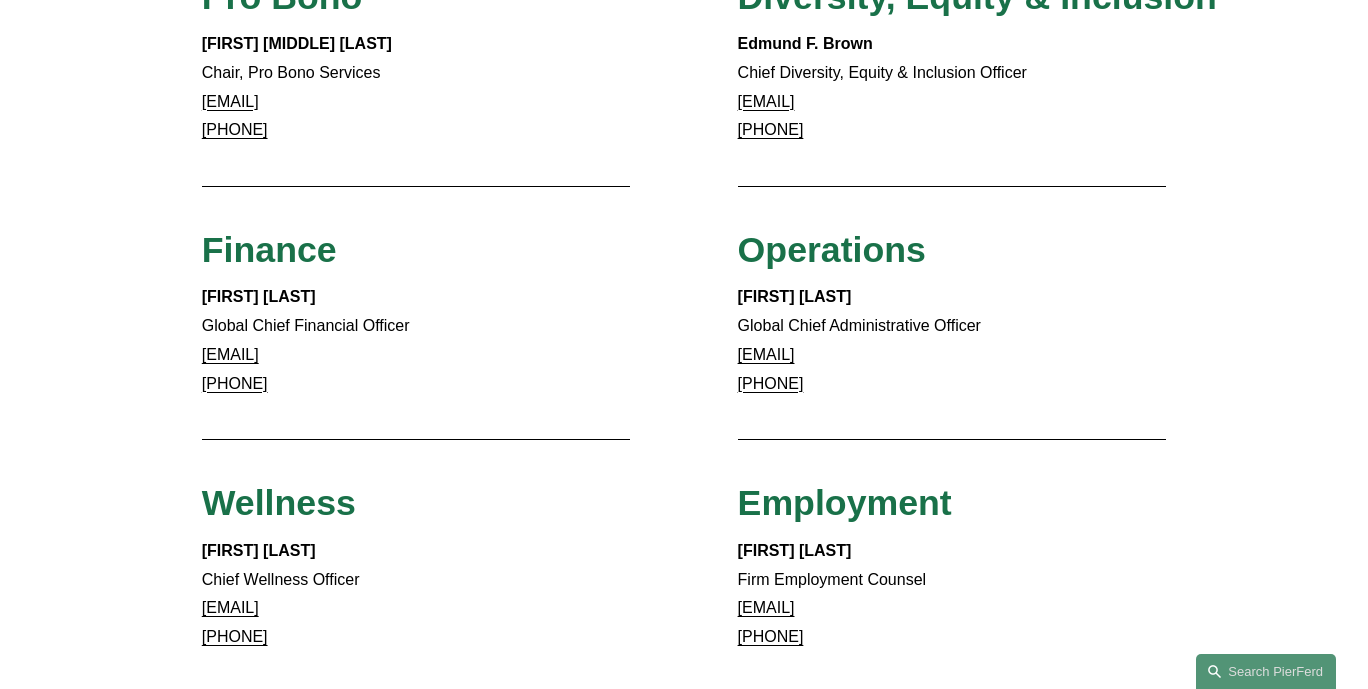 click on "Finance" at bounding box center (269, 250) 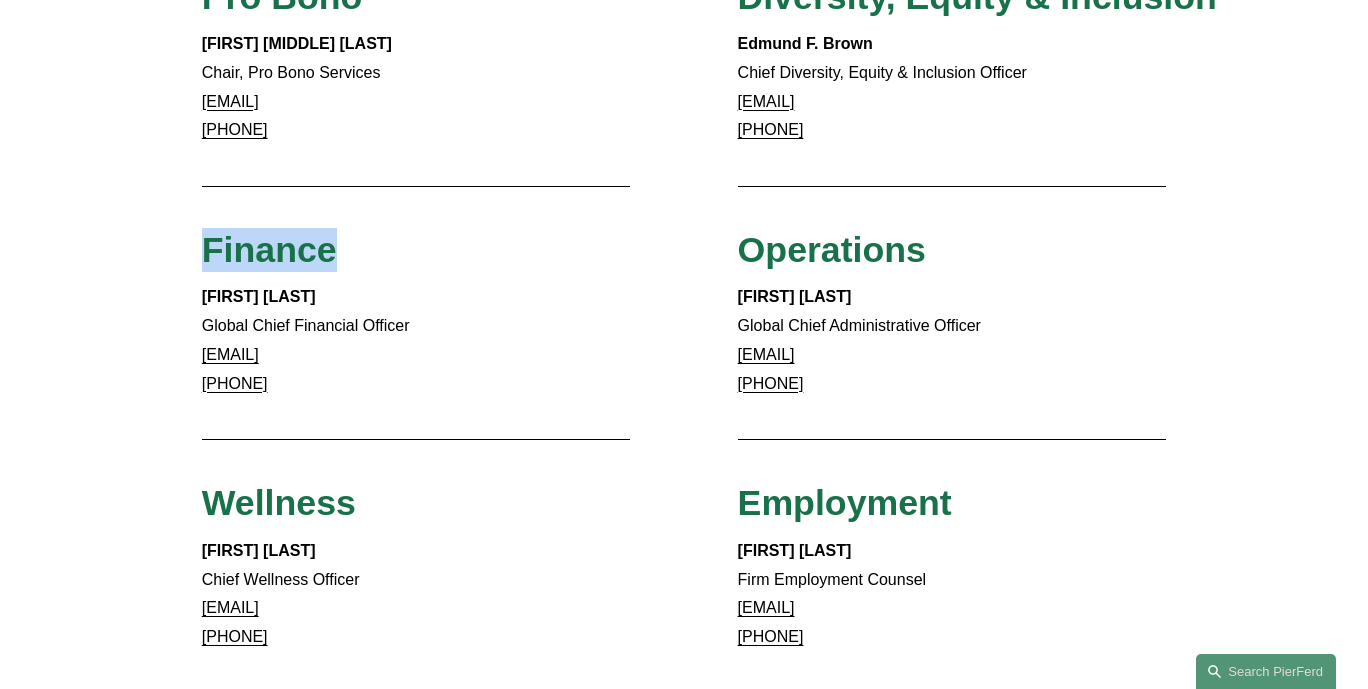 click on "Finance" at bounding box center (269, 250) 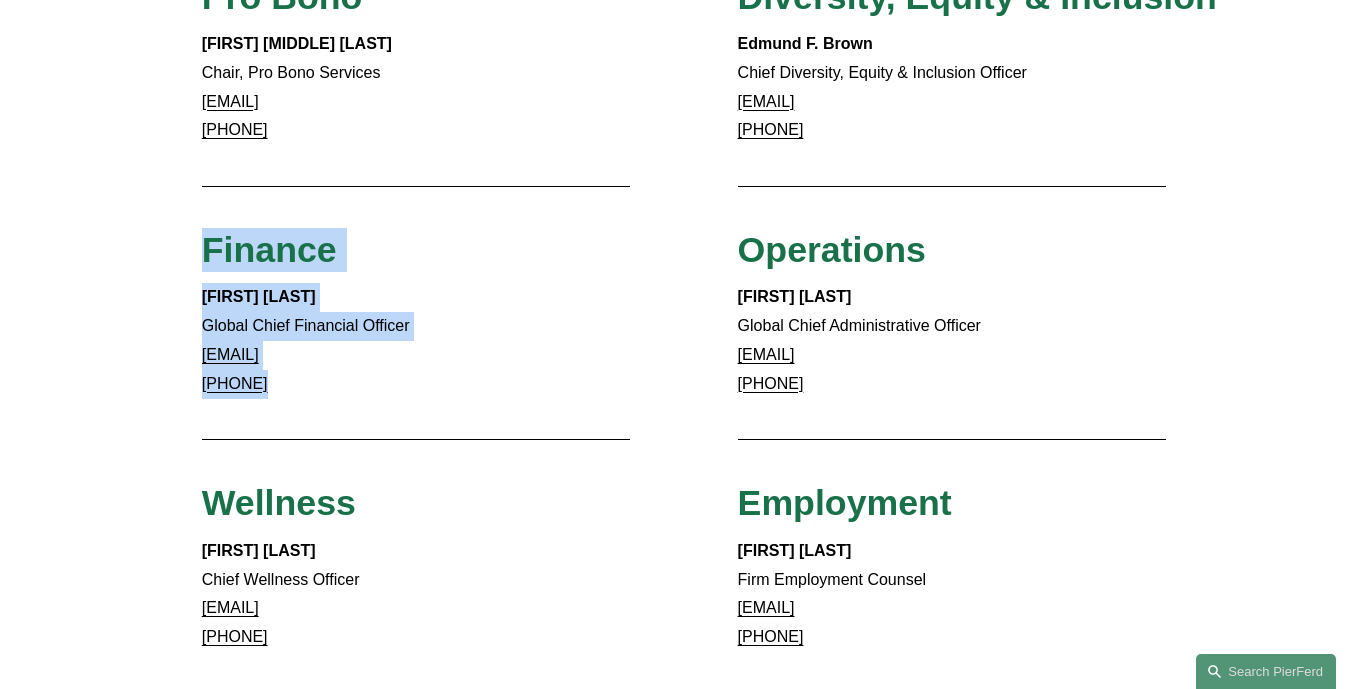 click on "Client Inquiries
For all client inquiries, please use the email below: inquiries@pierferd.com
General Counsel
For all inquiries, please use the email below: gc@pierferd.com
Accounting
Please contact the PierFerd Accounting Team: accounting@pierferd.com
Media/PR
For all inquiries, please use the email below: media@pierferd.com
Locations
For address and phone information on our global locations, please visit: Pierson Ferdinand Locations
Careers/Recruiting
Learn more about employment opportunities on our  Careers  page. For inquiries, use the email below:
Pro Bono" at bounding box center [684, 180] 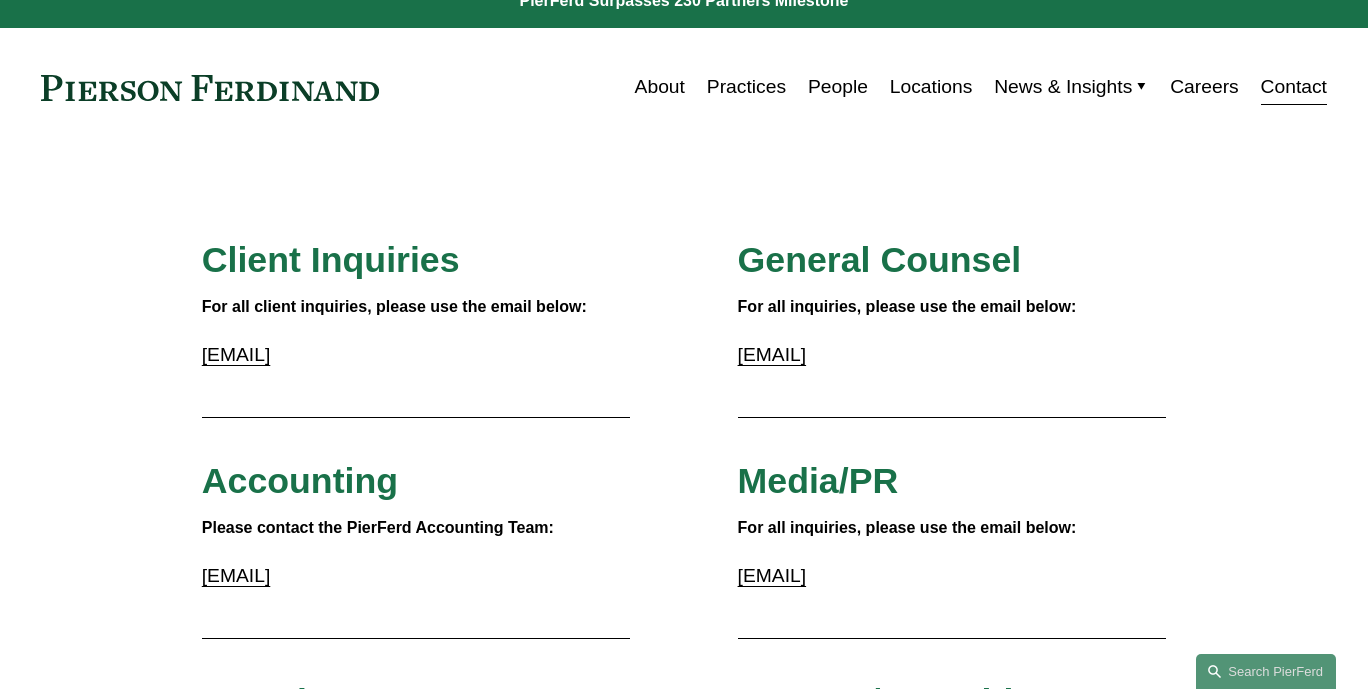 scroll, scrollTop: 0, scrollLeft: 0, axis: both 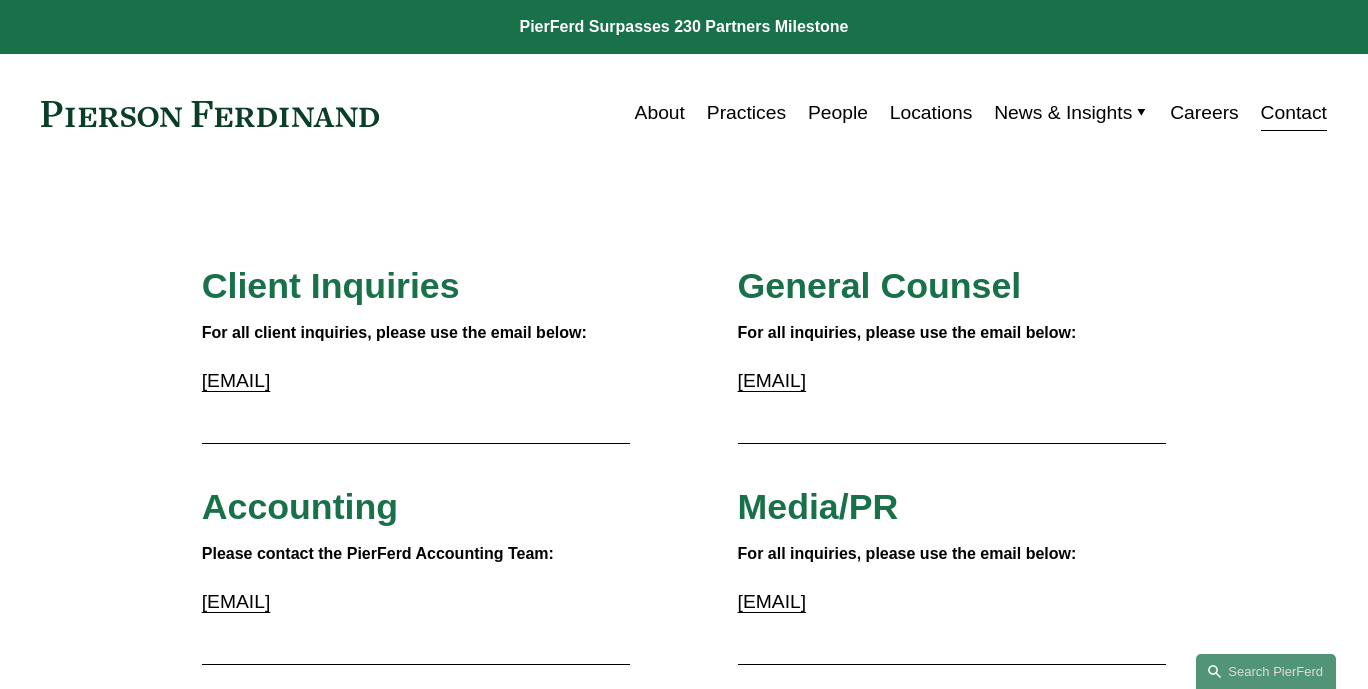 click at bounding box center [210, 114] 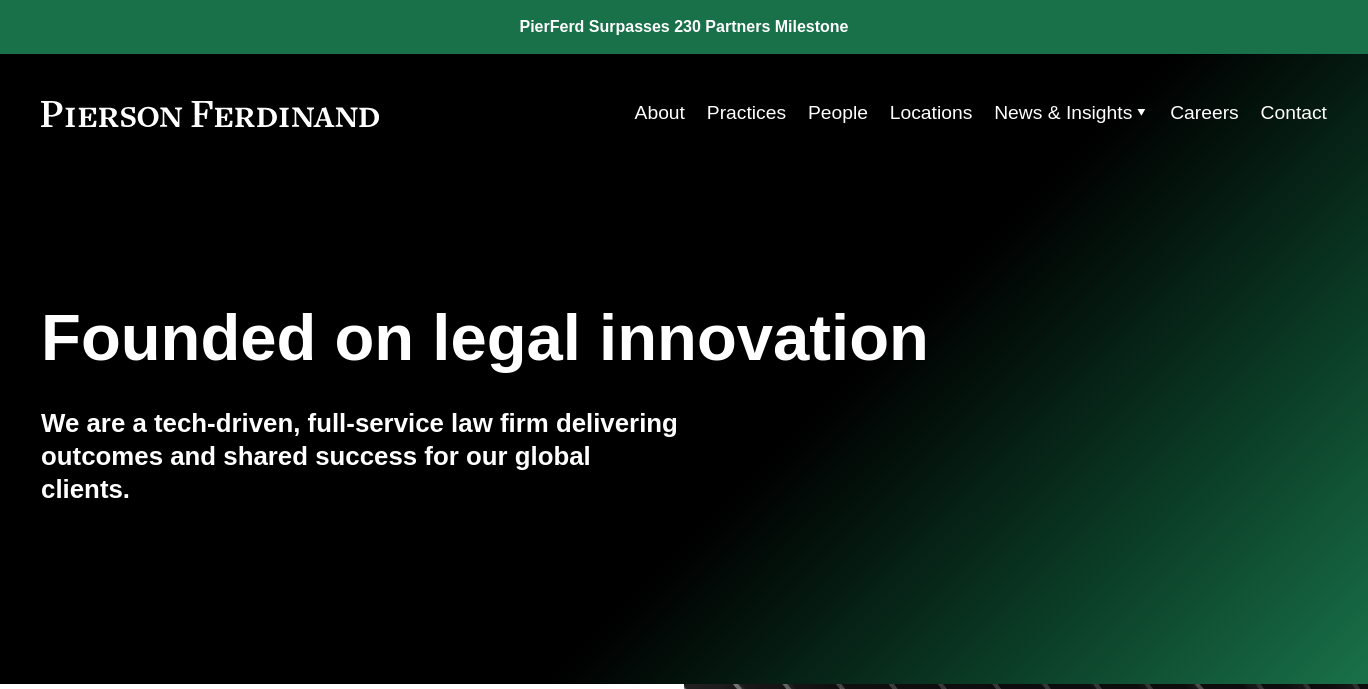 scroll, scrollTop: 0, scrollLeft: 0, axis: both 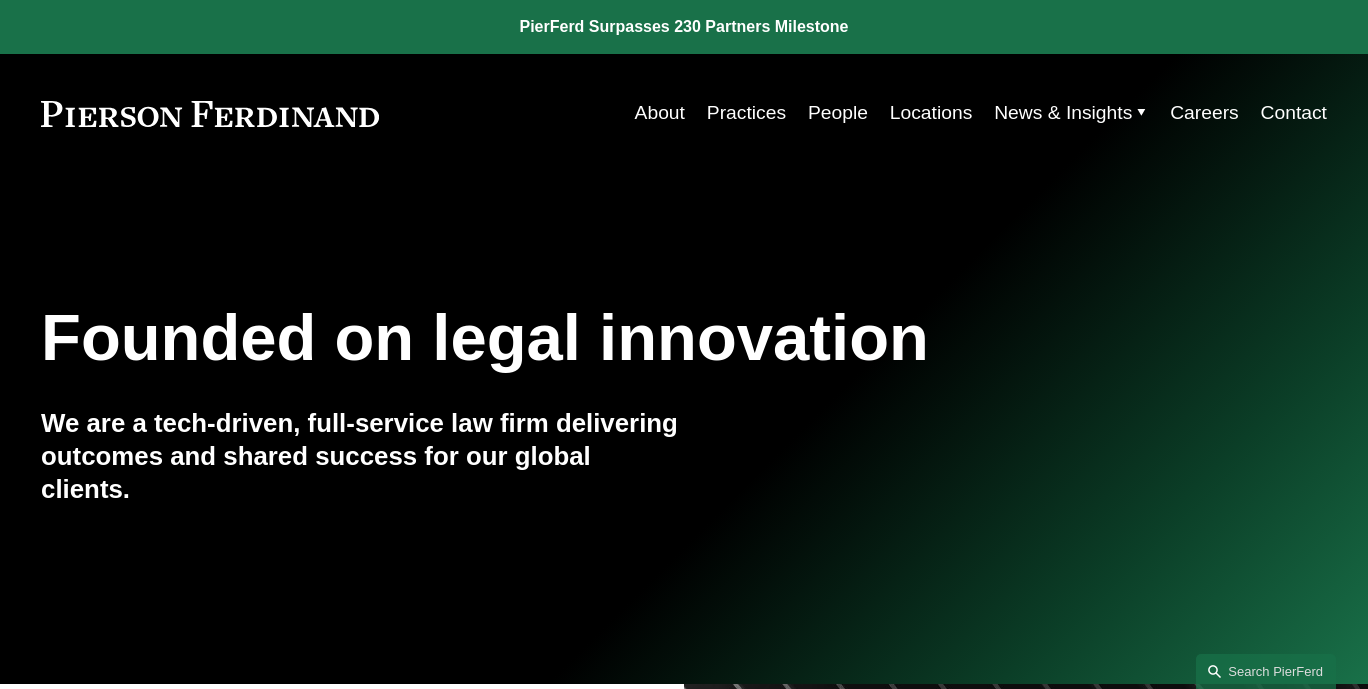 drag, startPoint x: 29, startPoint y: 113, endPoint x: 349, endPoint y: 116, distance: 320.01407 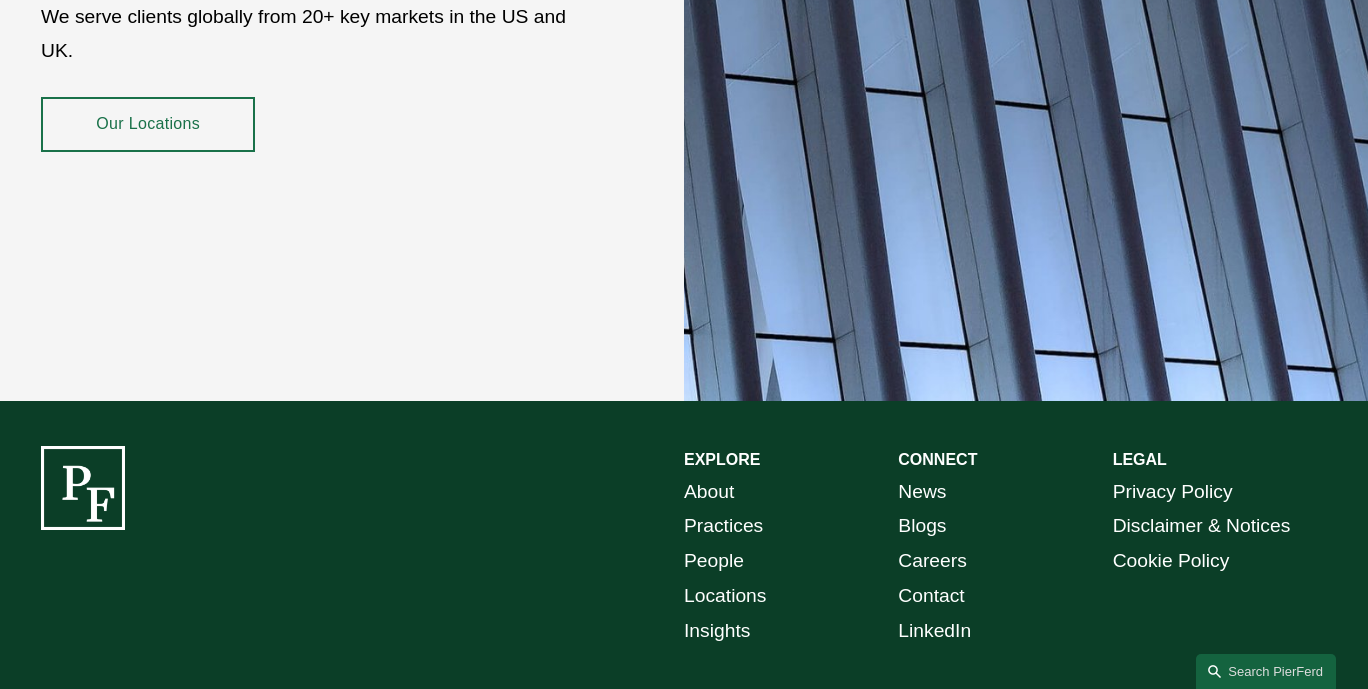 scroll, scrollTop: 3547, scrollLeft: 0, axis: vertical 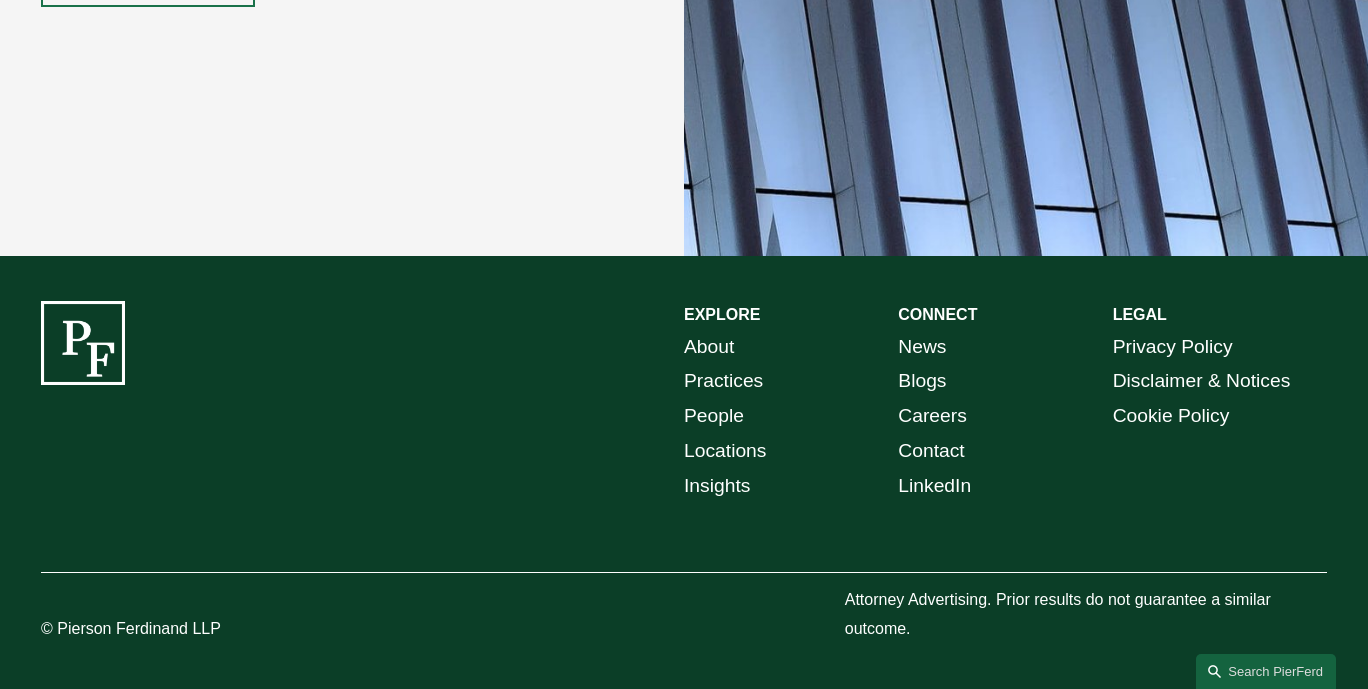 click on "© Pierson Ferdinand LLP" at bounding box center (175, 629) 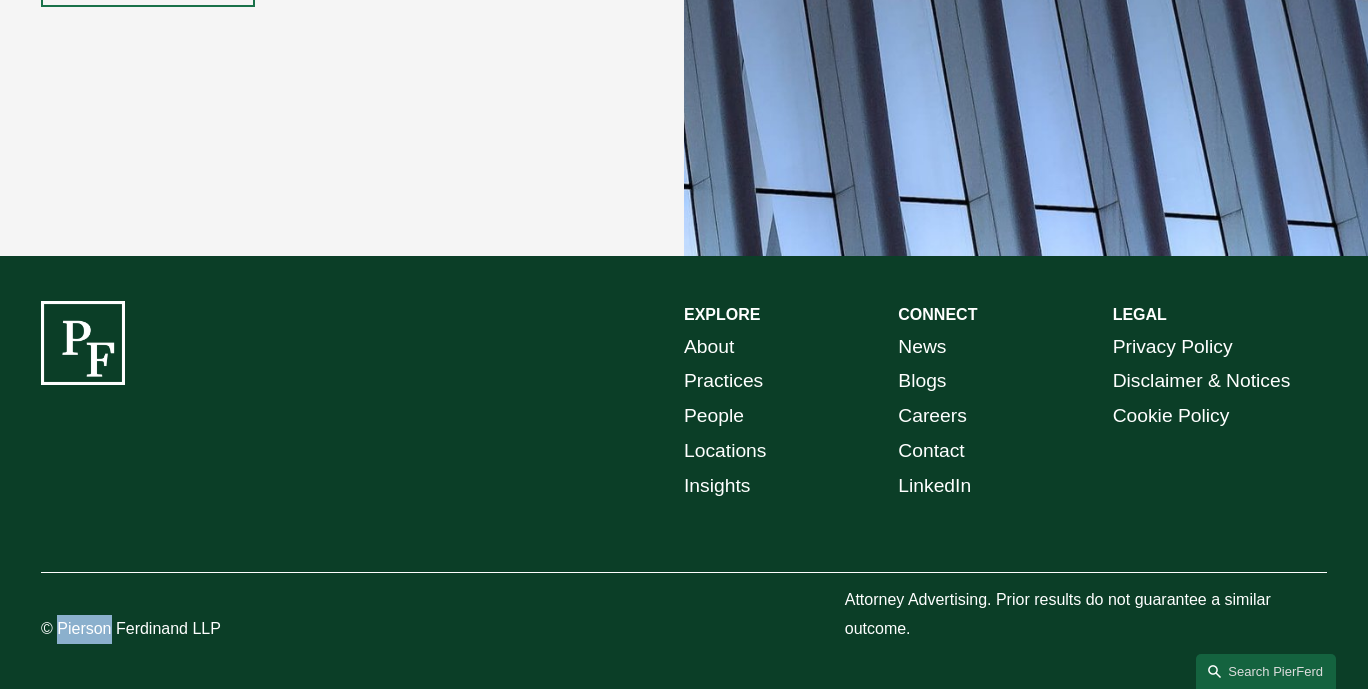 click on "© Pierson Ferdinand LLP" at bounding box center (175, 629) 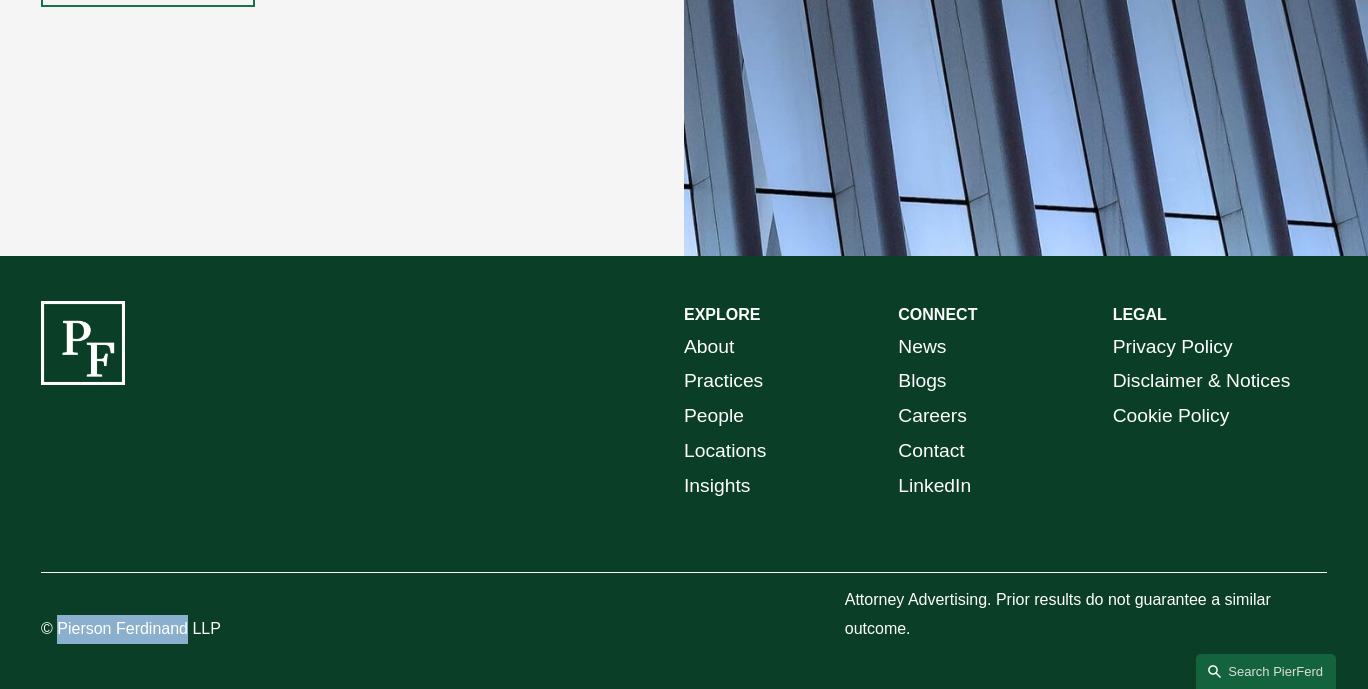 copy on "Pierson Ferdinand" 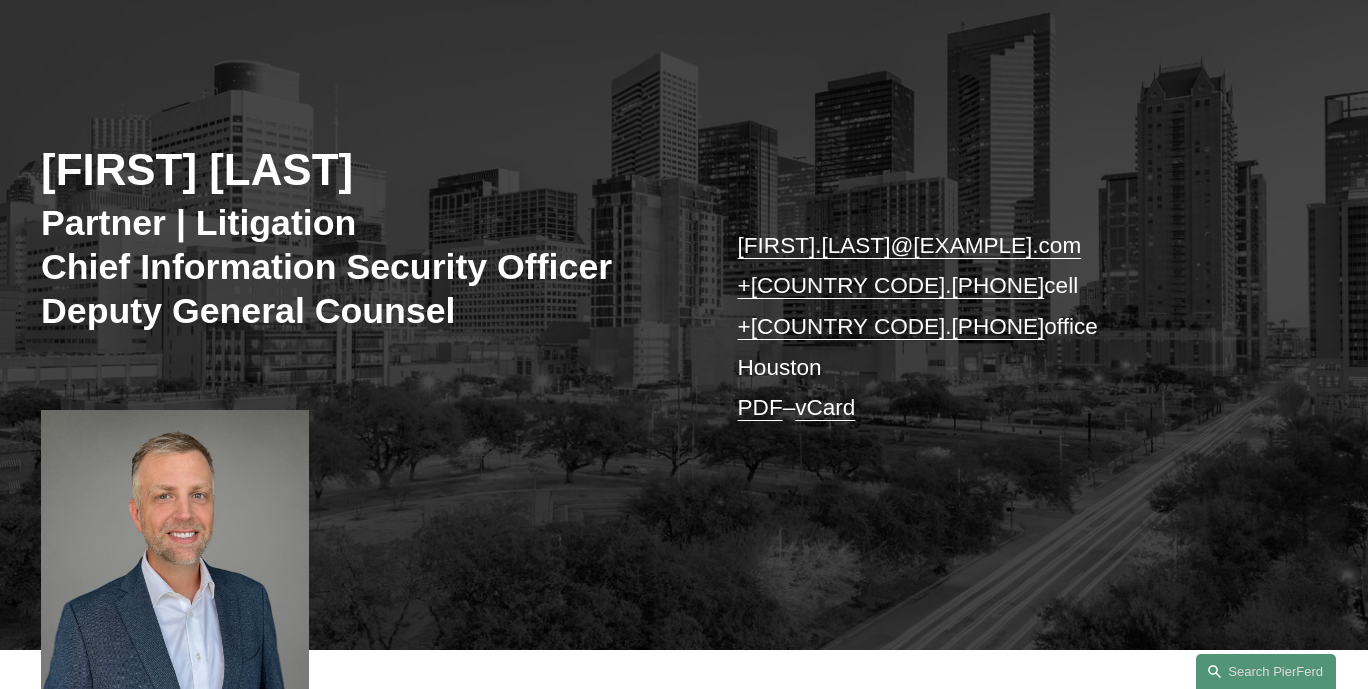 scroll, scrollTop: 0, scrollLeft: 0, axis: both 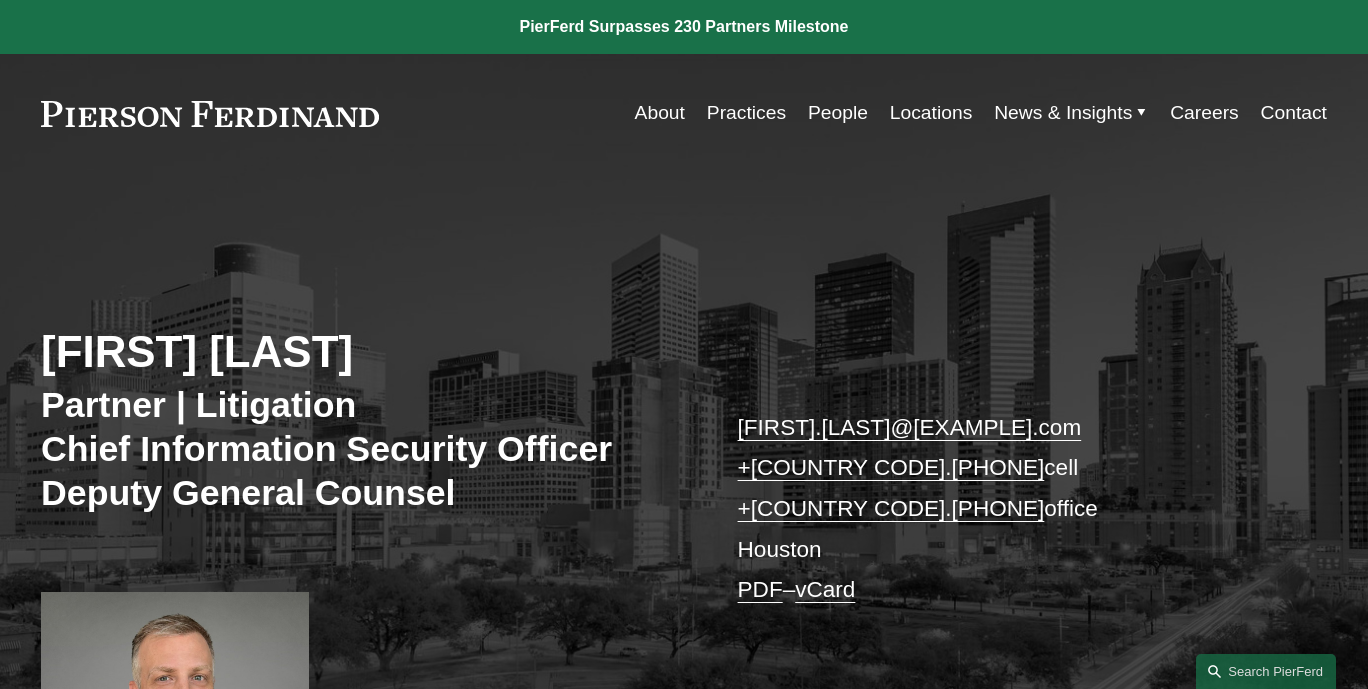 click on "[FIRST] [LAST]" at bounding box center (362, 351) 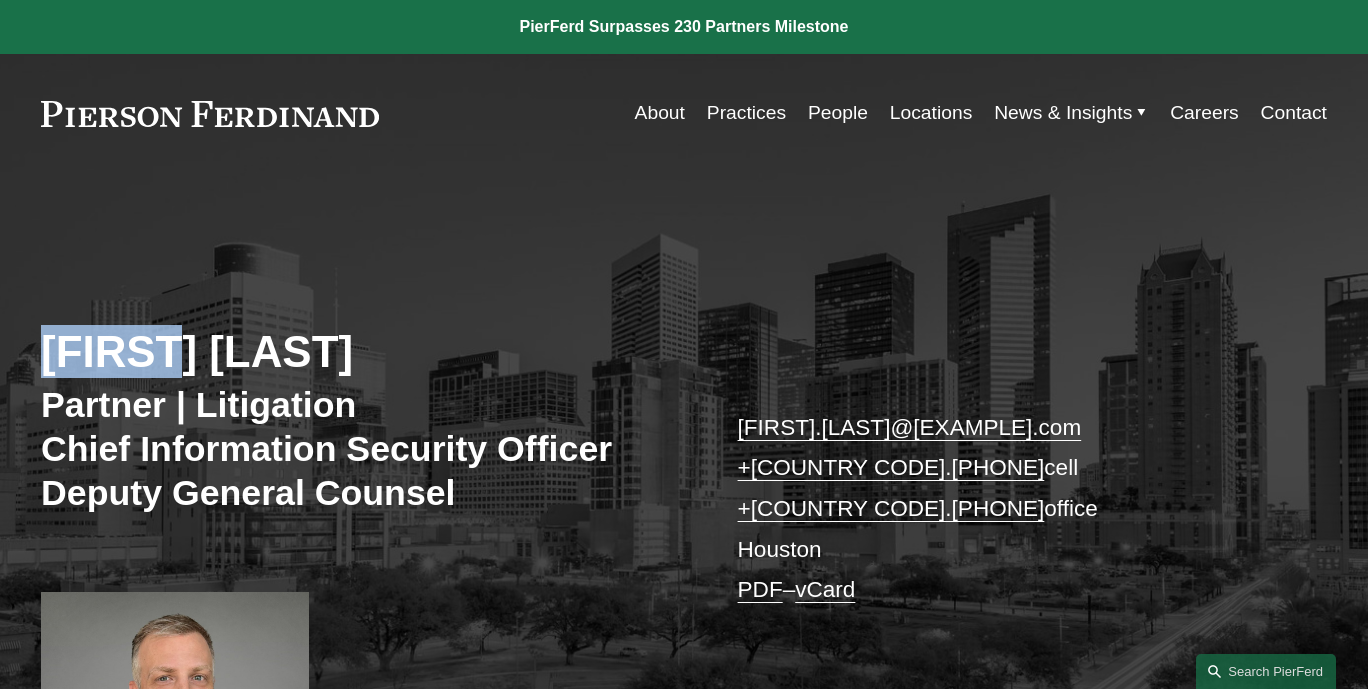click on "[FIRST] [LAST]" at bounding box center (362, 351) 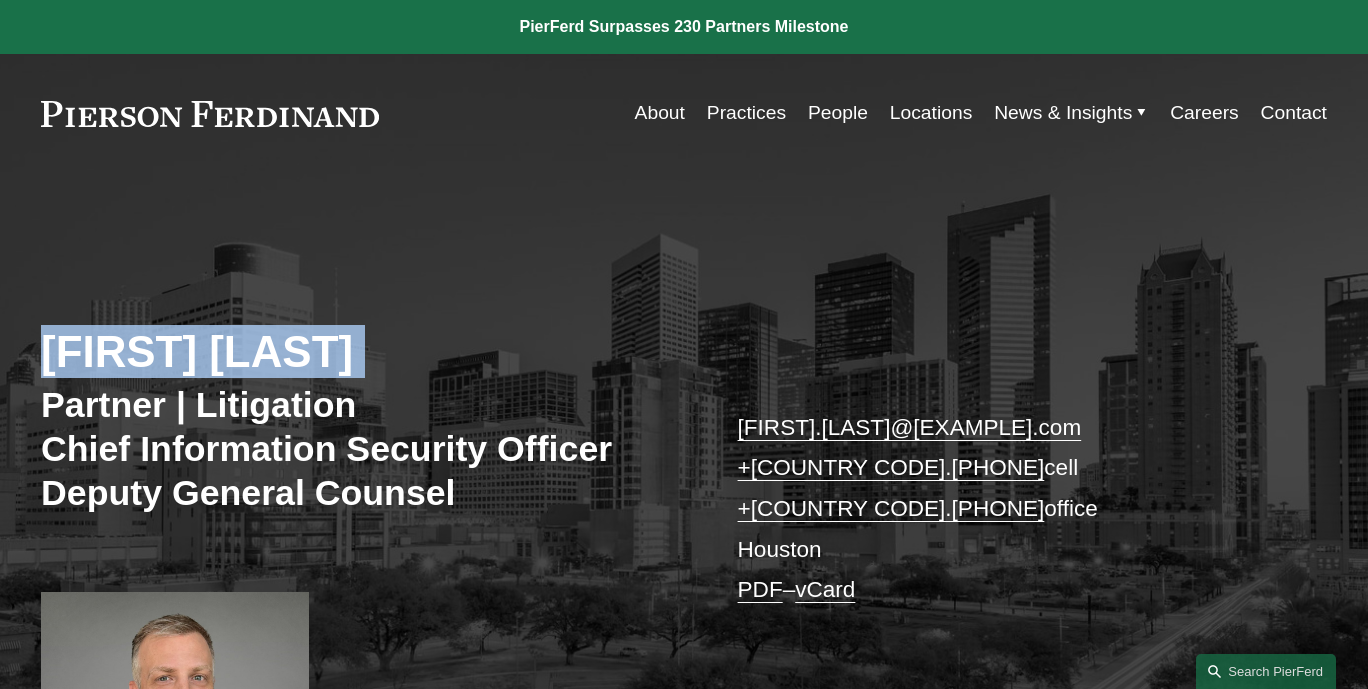 click on "[FIRST] [LAST]" at bounding box center (362, 351) 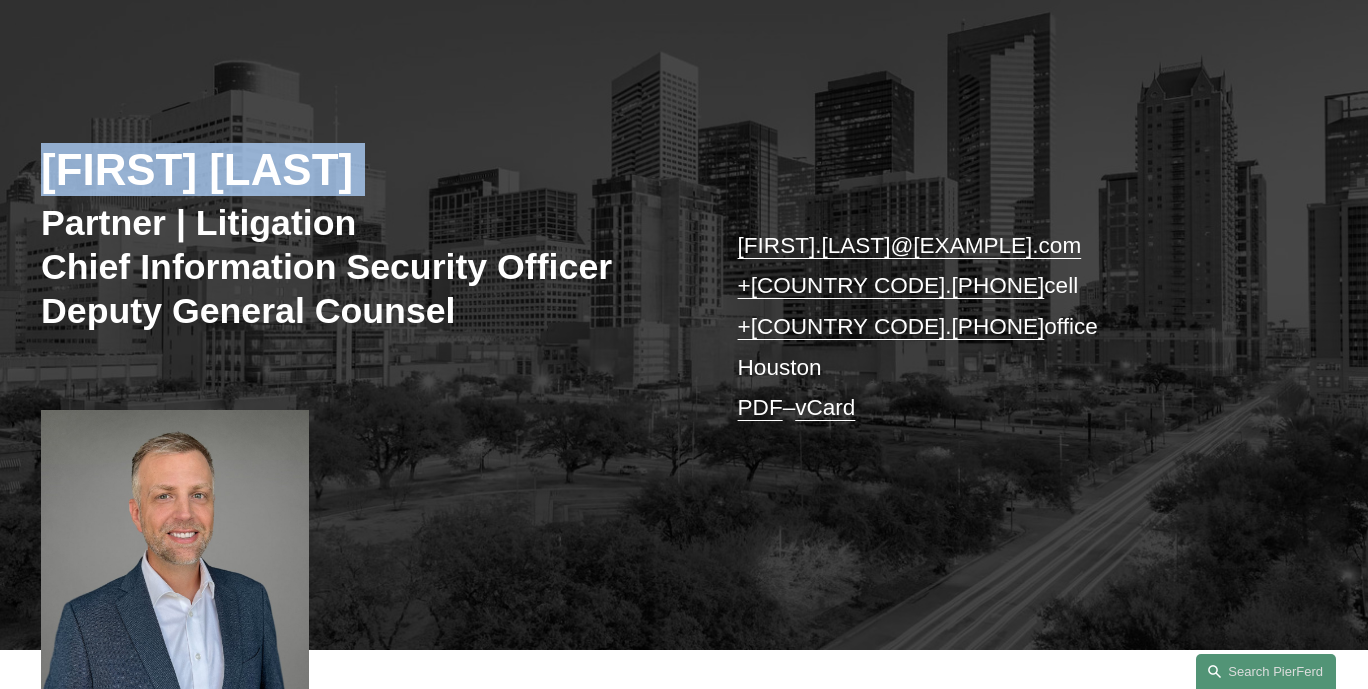 scroll, scrollTop: 183, scrollLeft: 0, axis: vertical 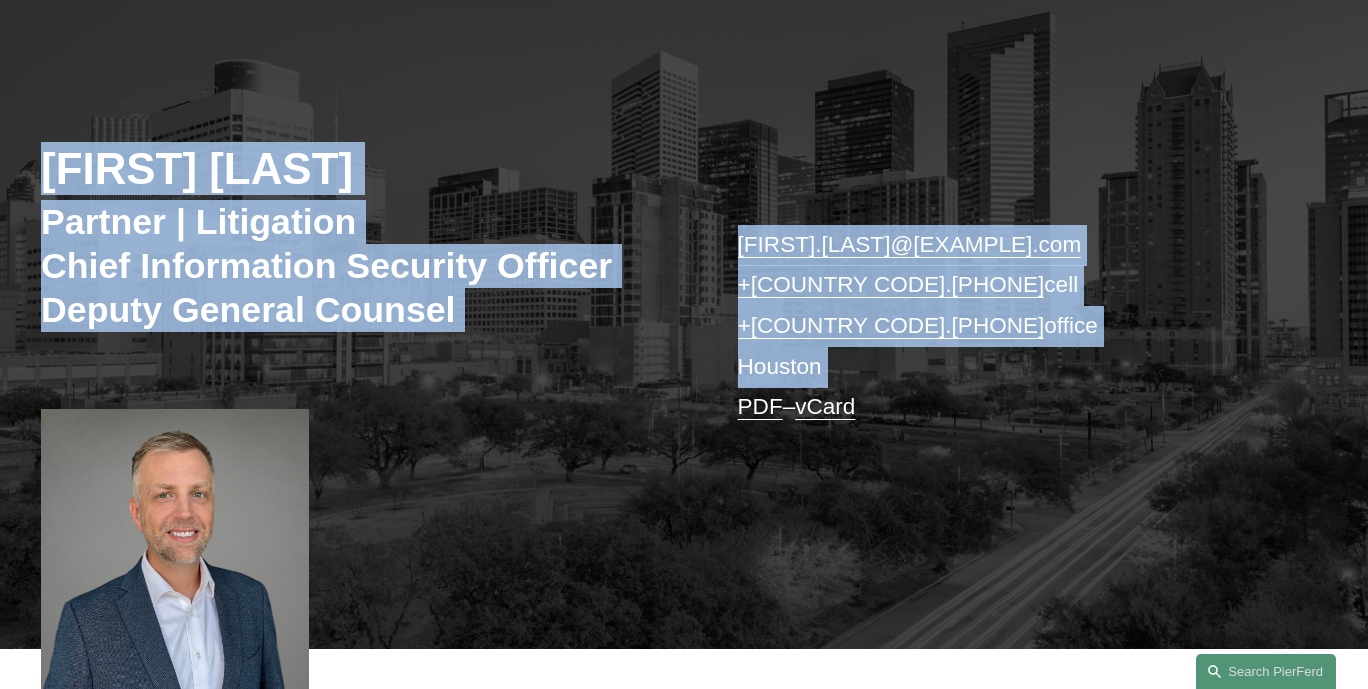 click on "[FIRST].[LAST]@[EXAMPLE].com +[COUNTRY CODE].[PHONE] cell +[COUNTRY CODE].[PHONE] office [CITY] PDF – vCard" at bounding box center (1006, 326) 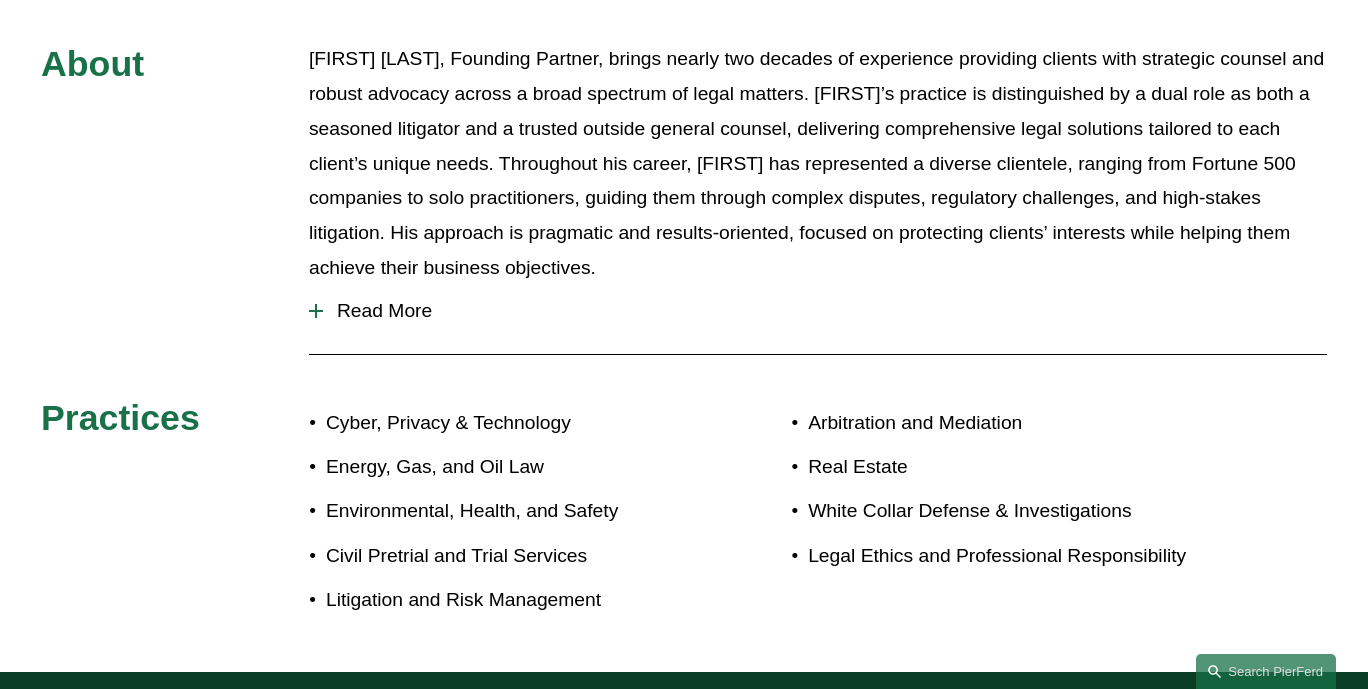 scroll, scrollTop: 1389, scrollLeft: 0, axis: vertical 